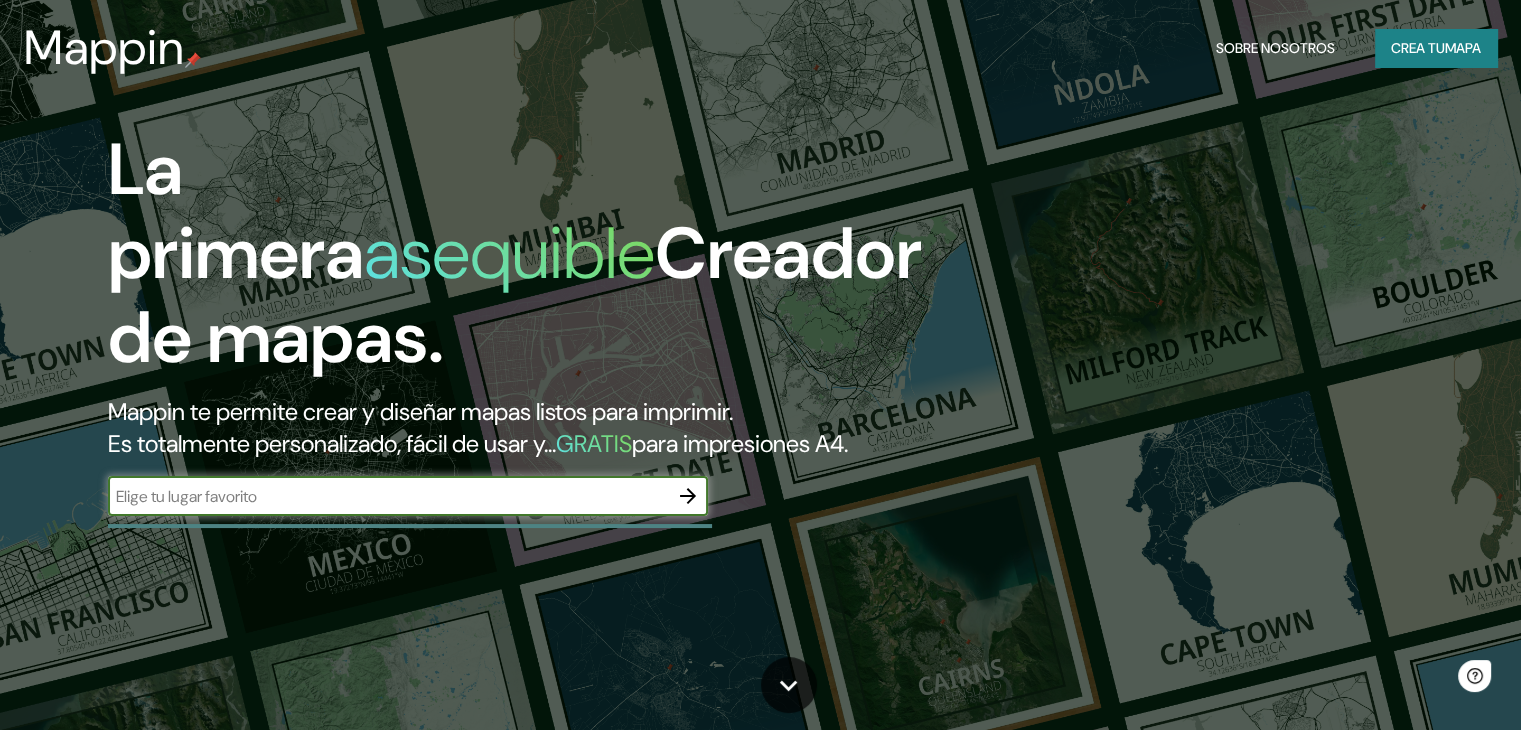 scroll, scrollTop: 0, scrollLeft: 0, axis: both 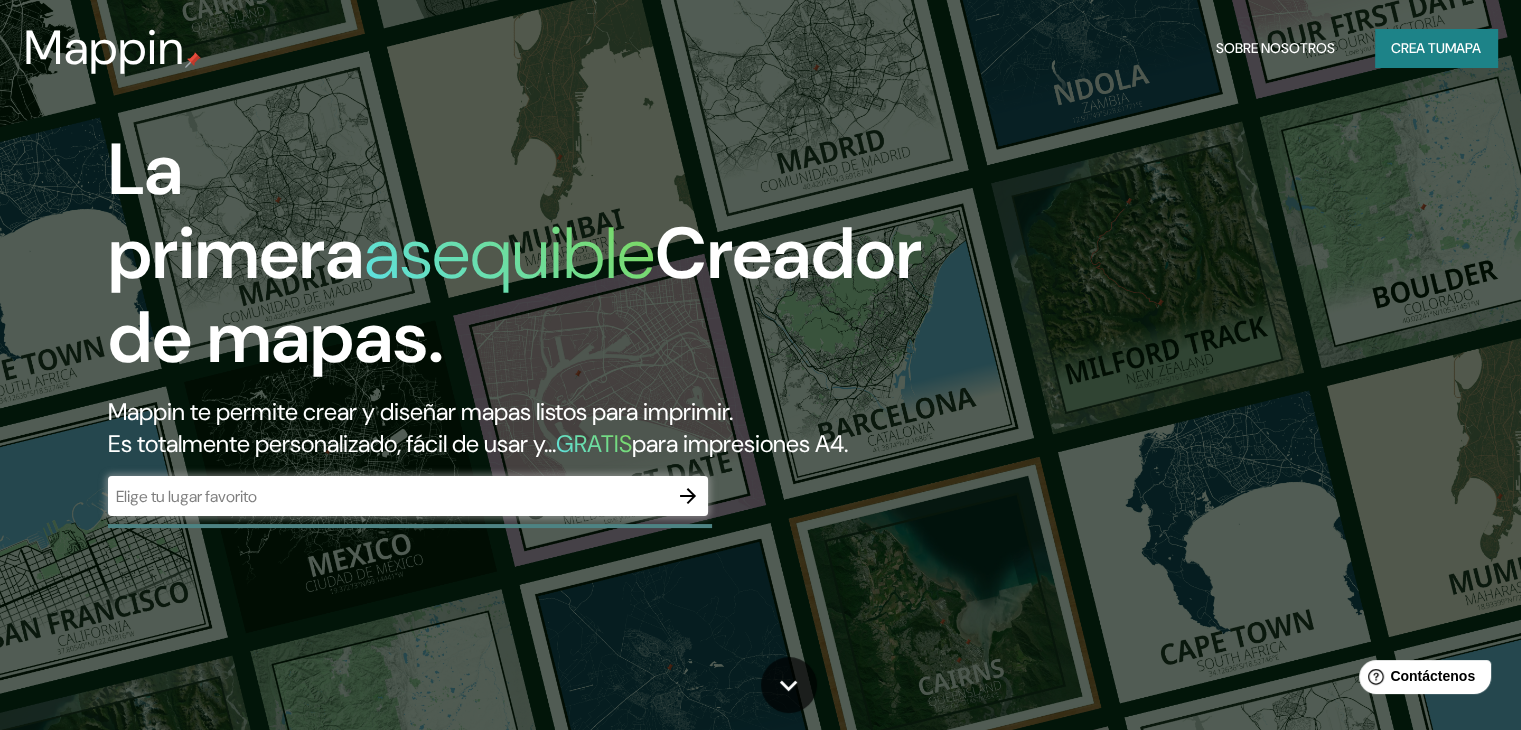 click on "​" at bounding box center (408, 496) 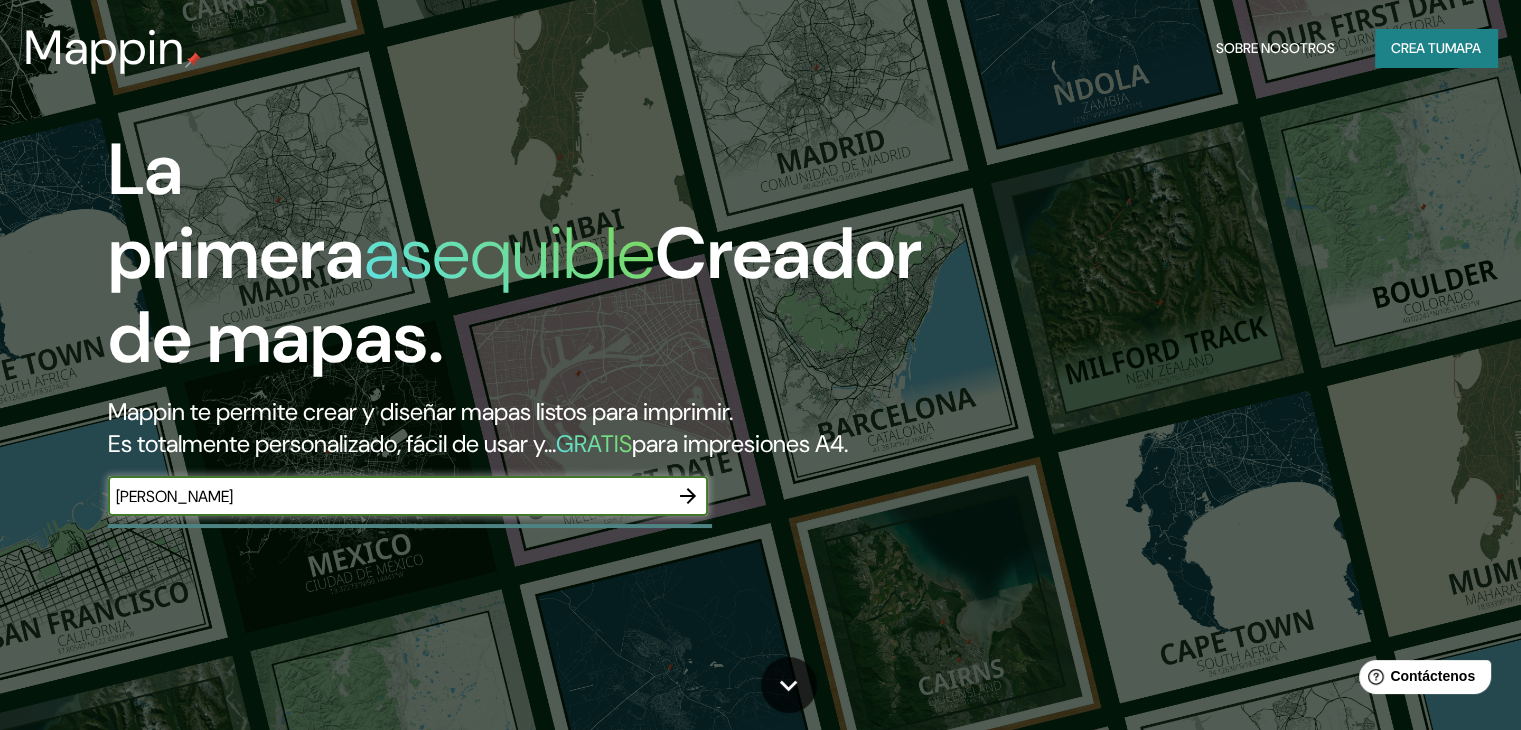 type on "[PERSON_NAME]" 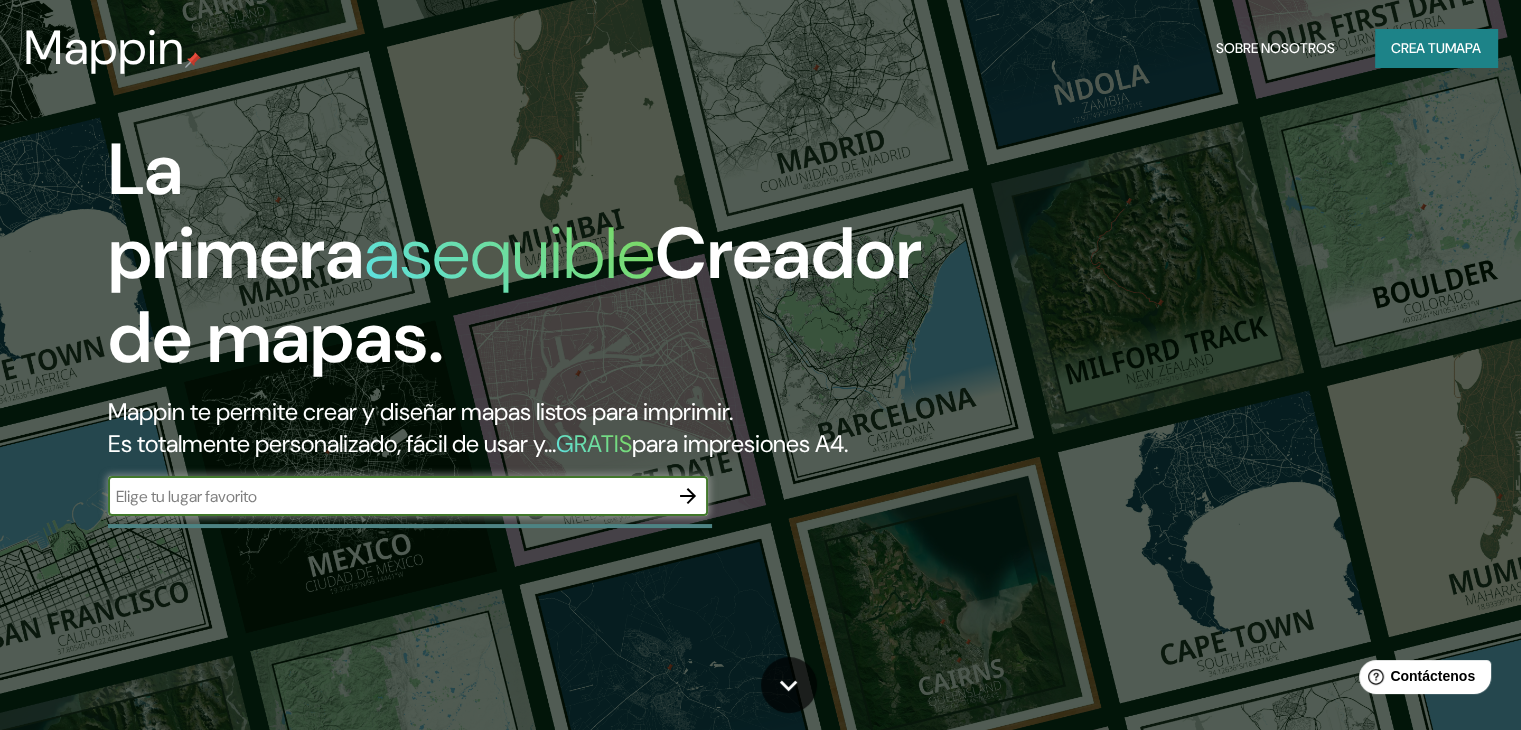 click on "Crea tu" at bounding box center [1418, 48] 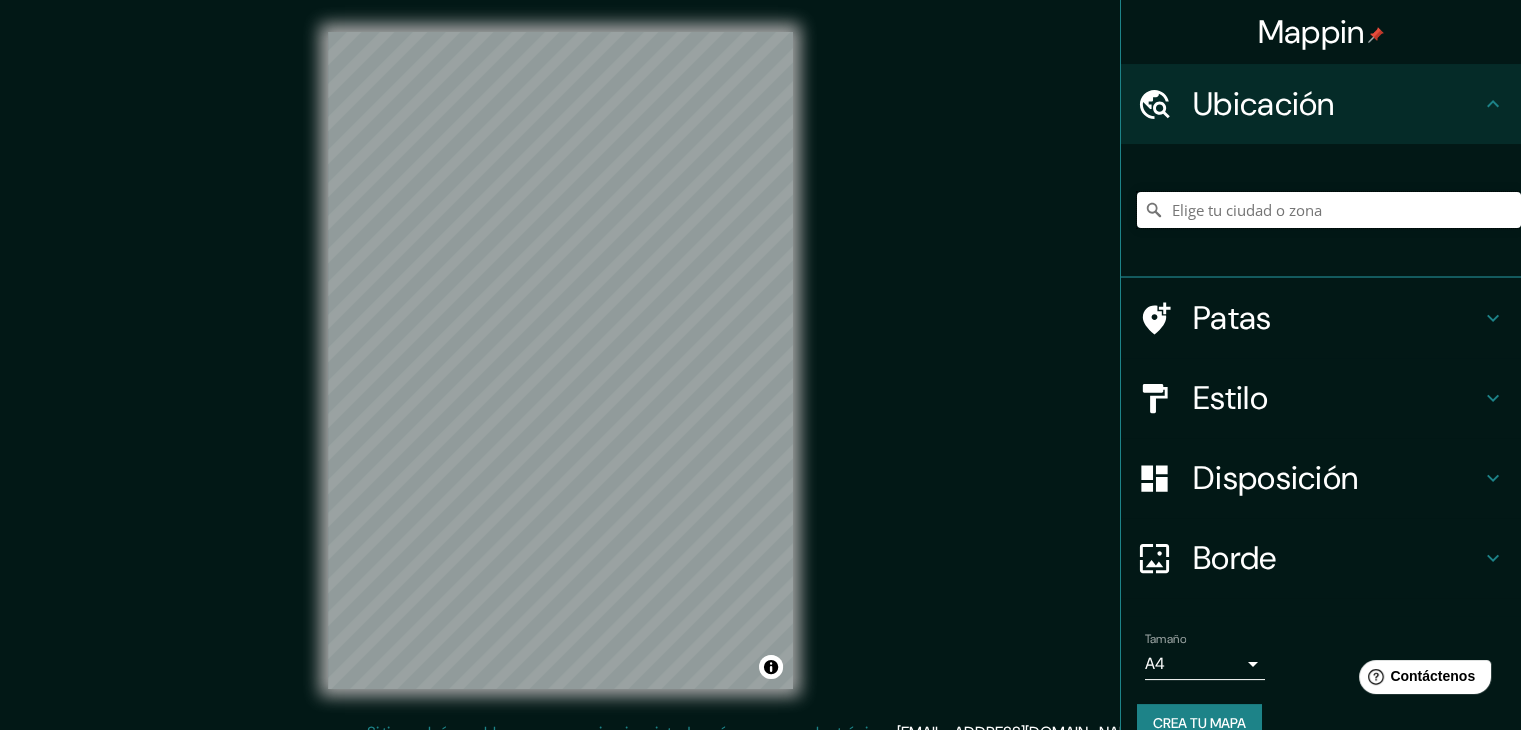click at bounding box center (1329, 210) 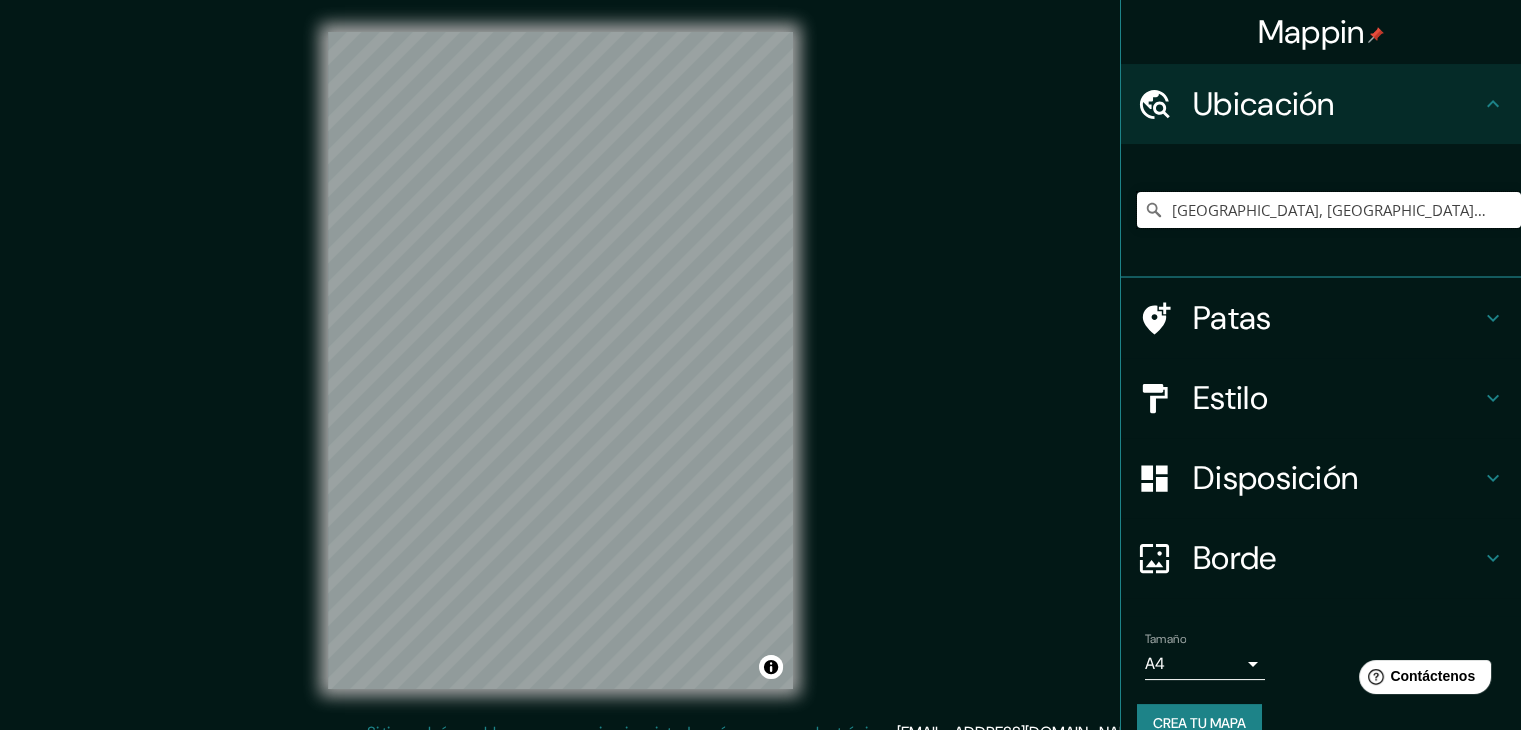 scroll, scrollTop: 35, scrollLeft: 0, axis: vertical 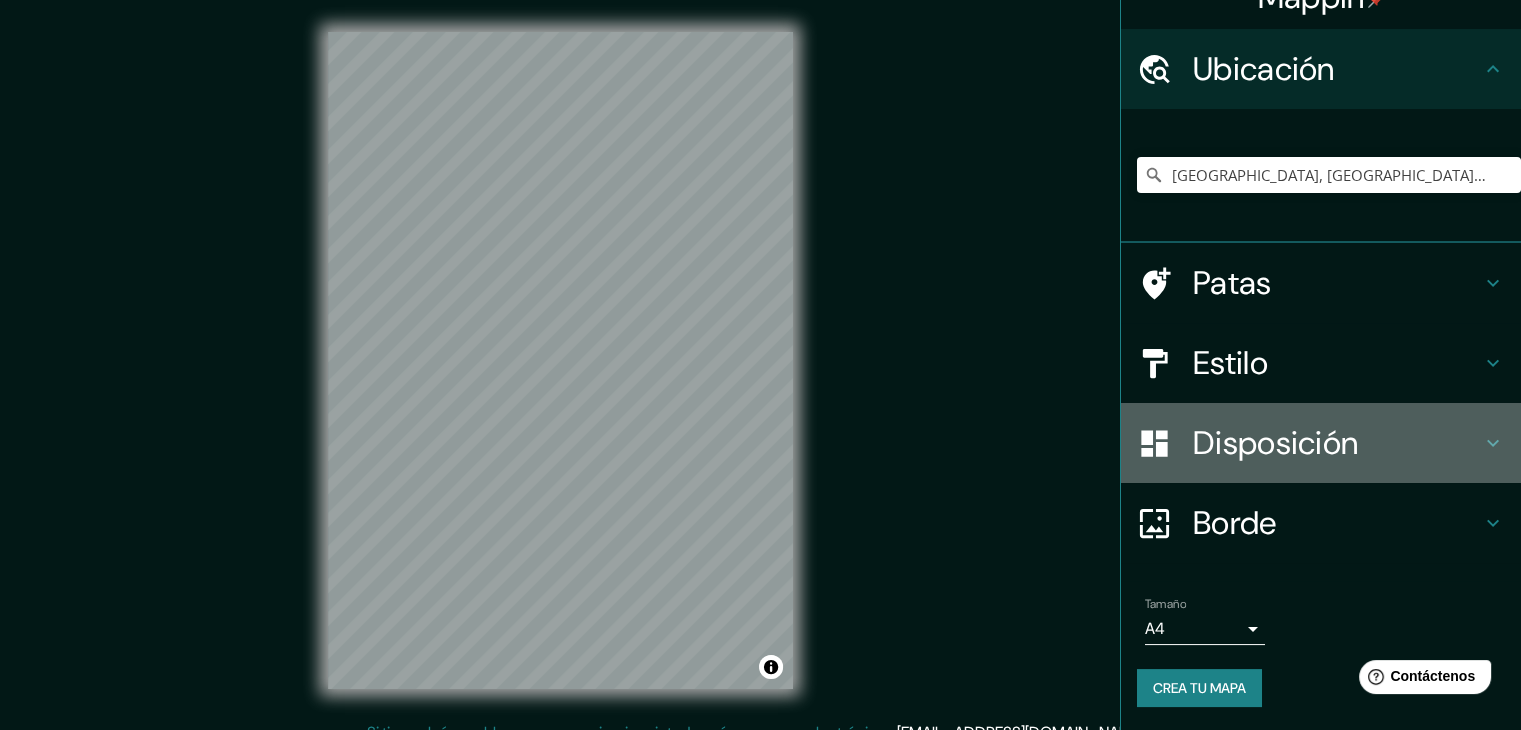 click on "Disposición" at bounding box center [1337, 443] 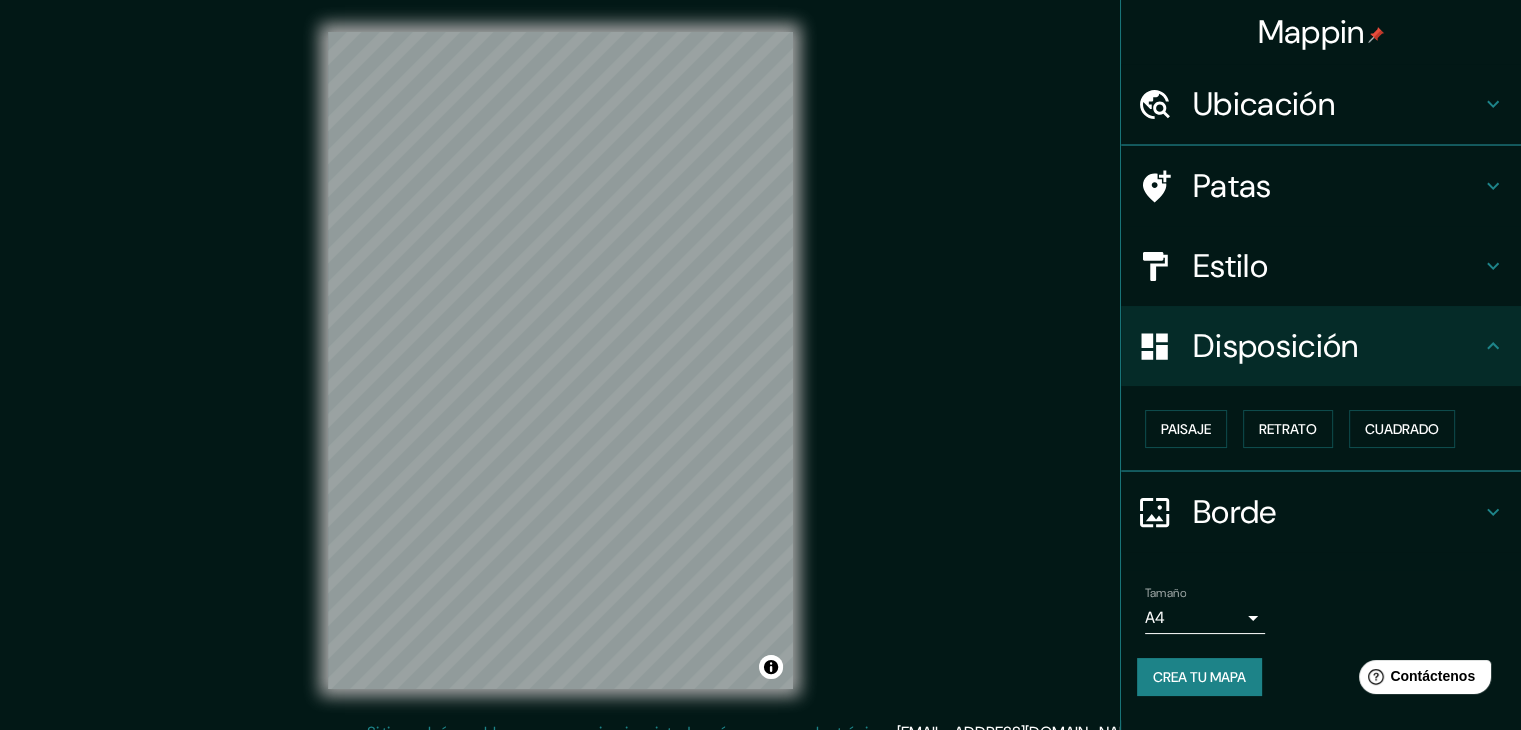 scroll, scrollTop: 0, scrollLeft: 0, axis: both 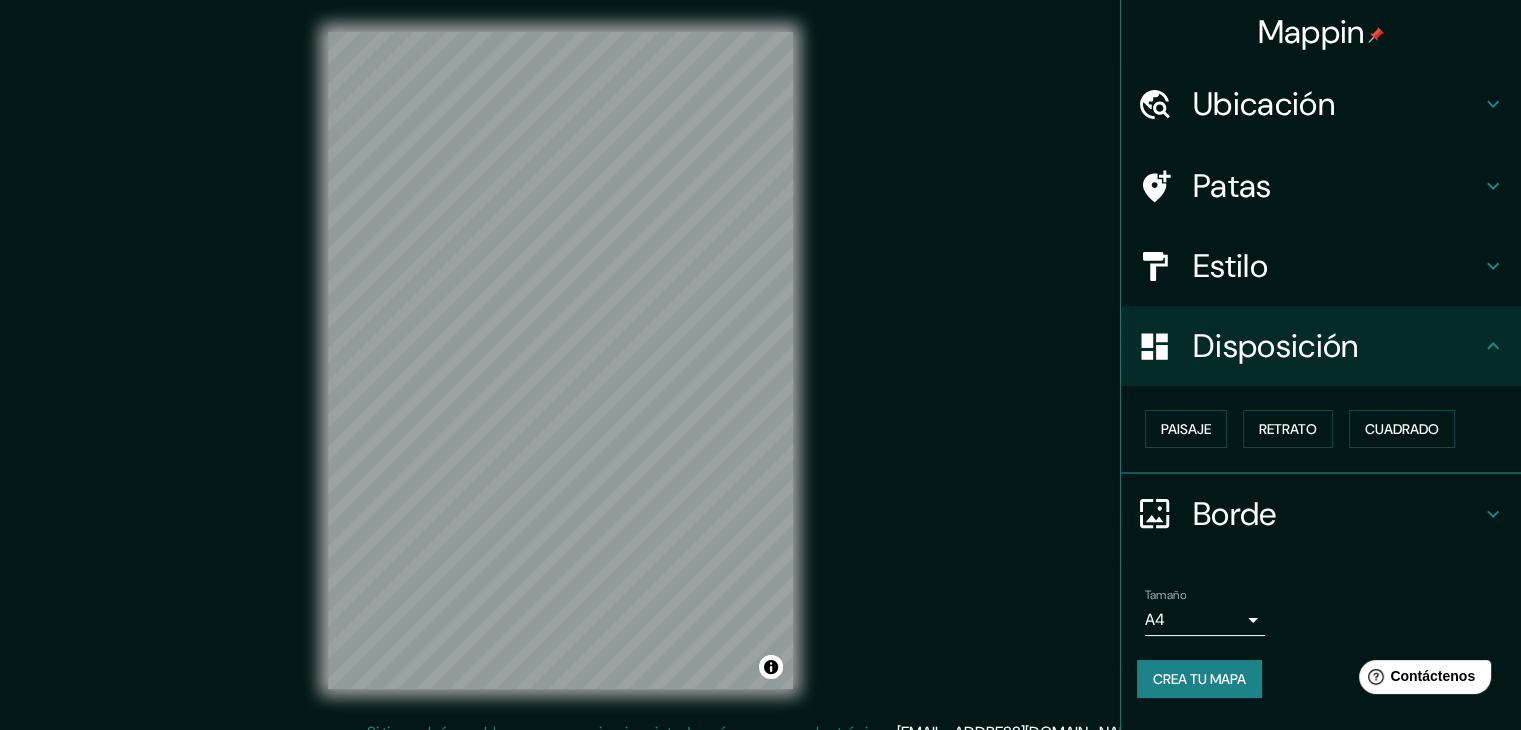 click on "Estilo" at bounding box center [1337, 266] 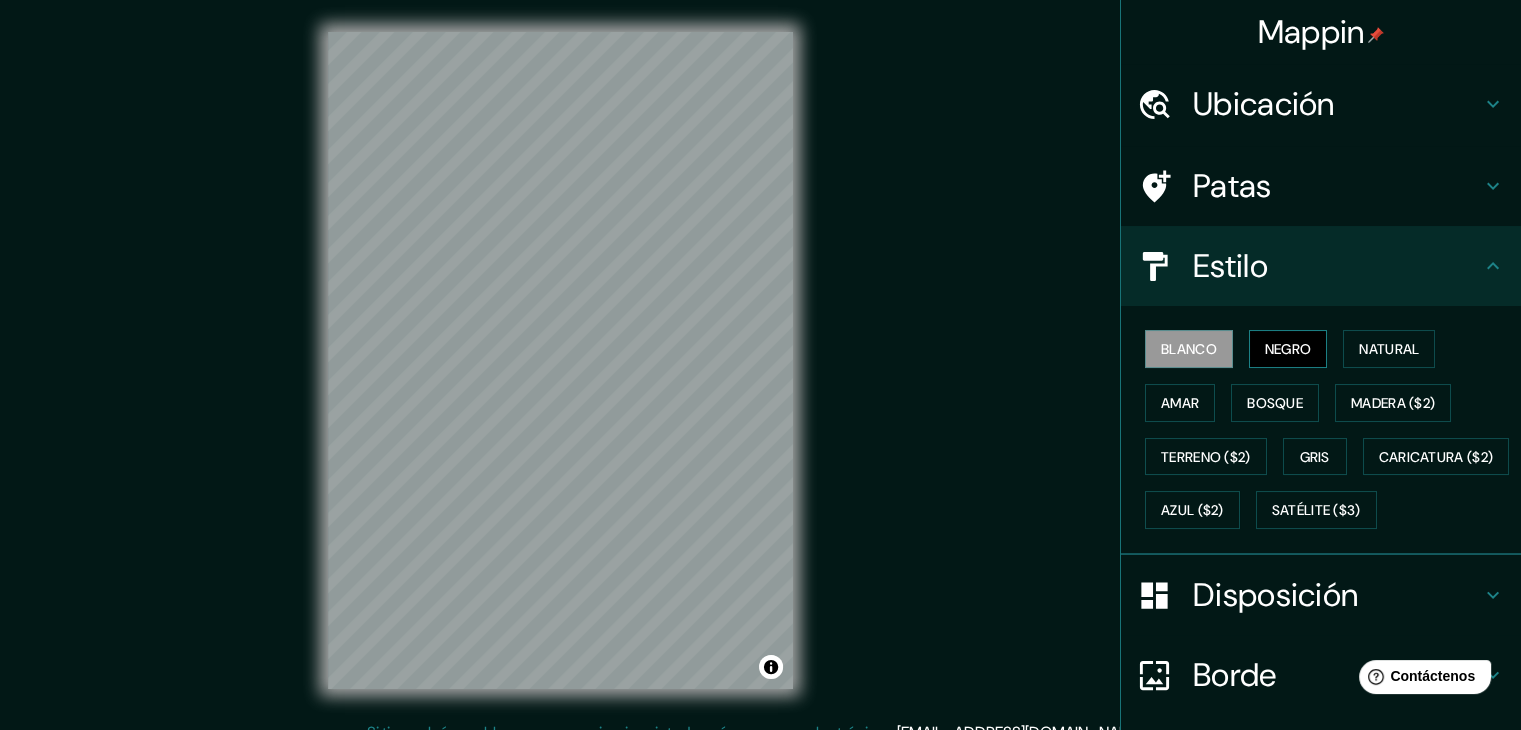 click on "Negro" at bounding box center (1288, 349) 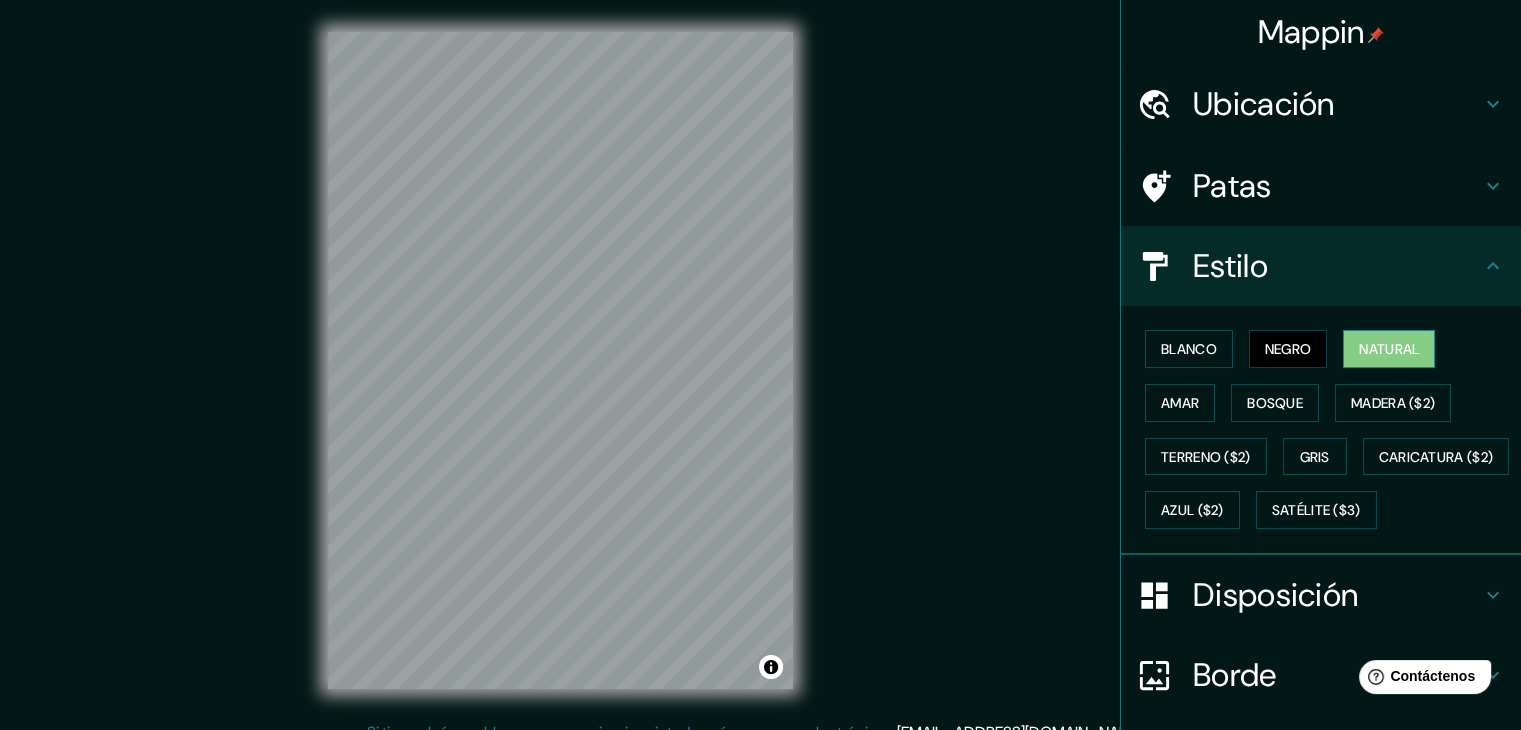 click on "Natural" at bounding box center (1389, 349) 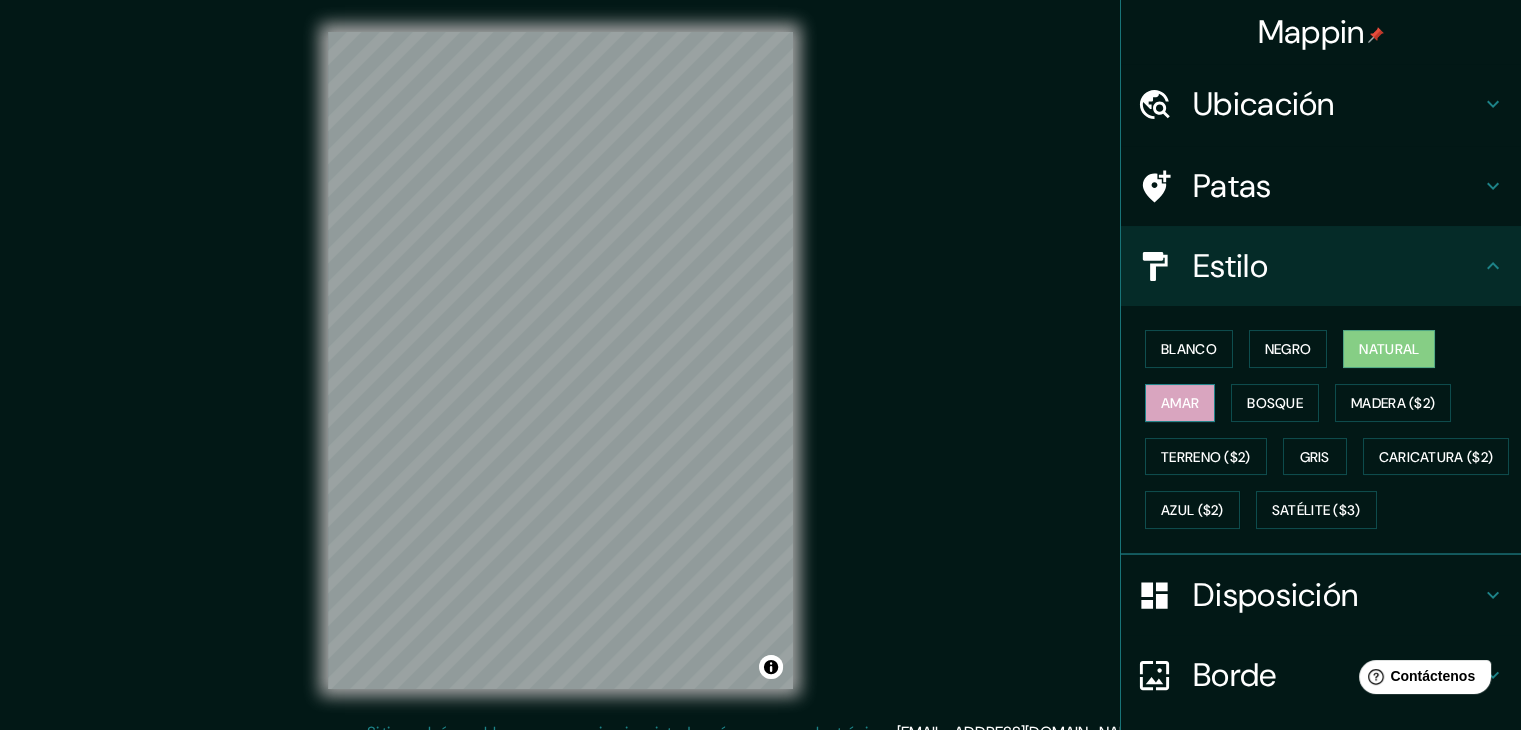 click on "Amar" at bounding box center [1180, 403] 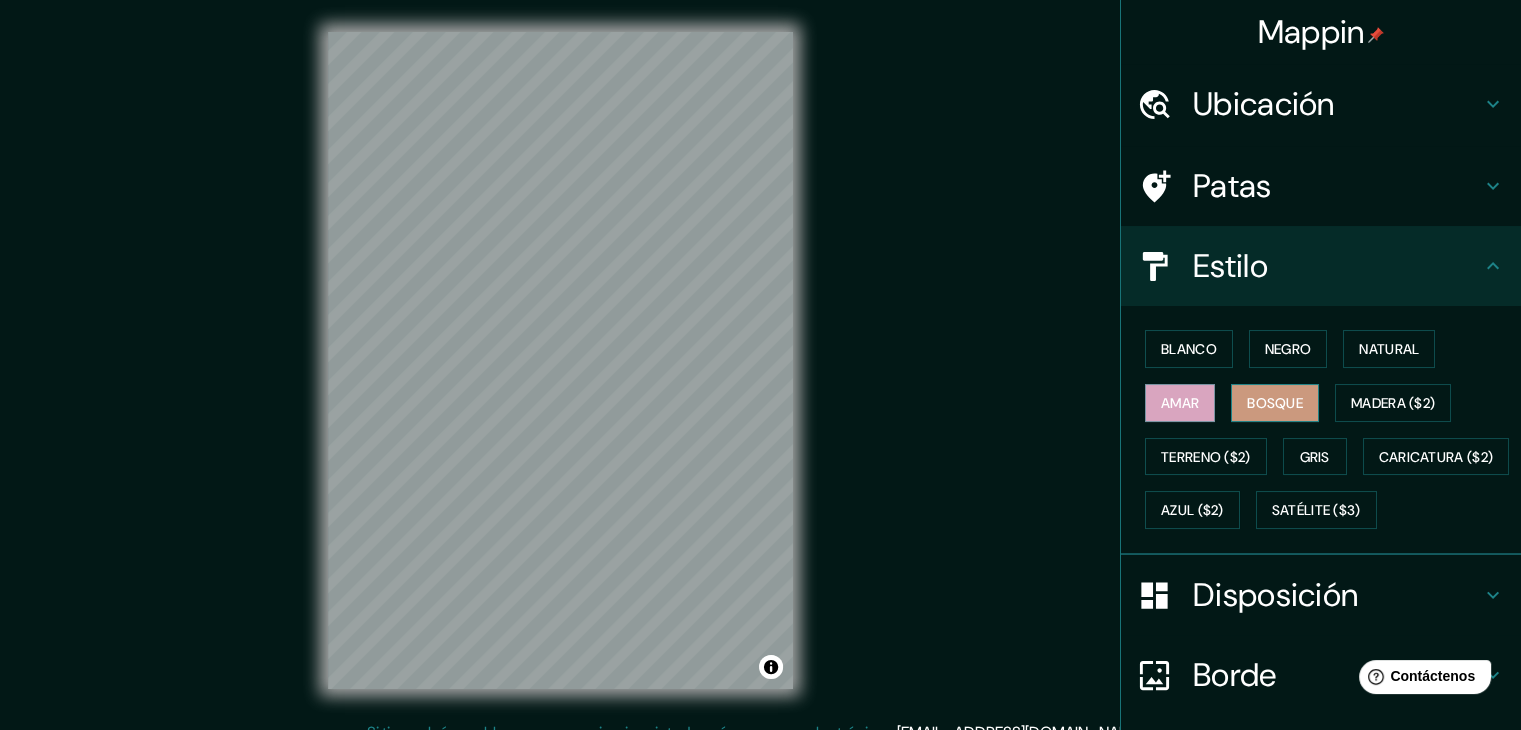 click on "Bosque" at bounding box center [1275, 403] 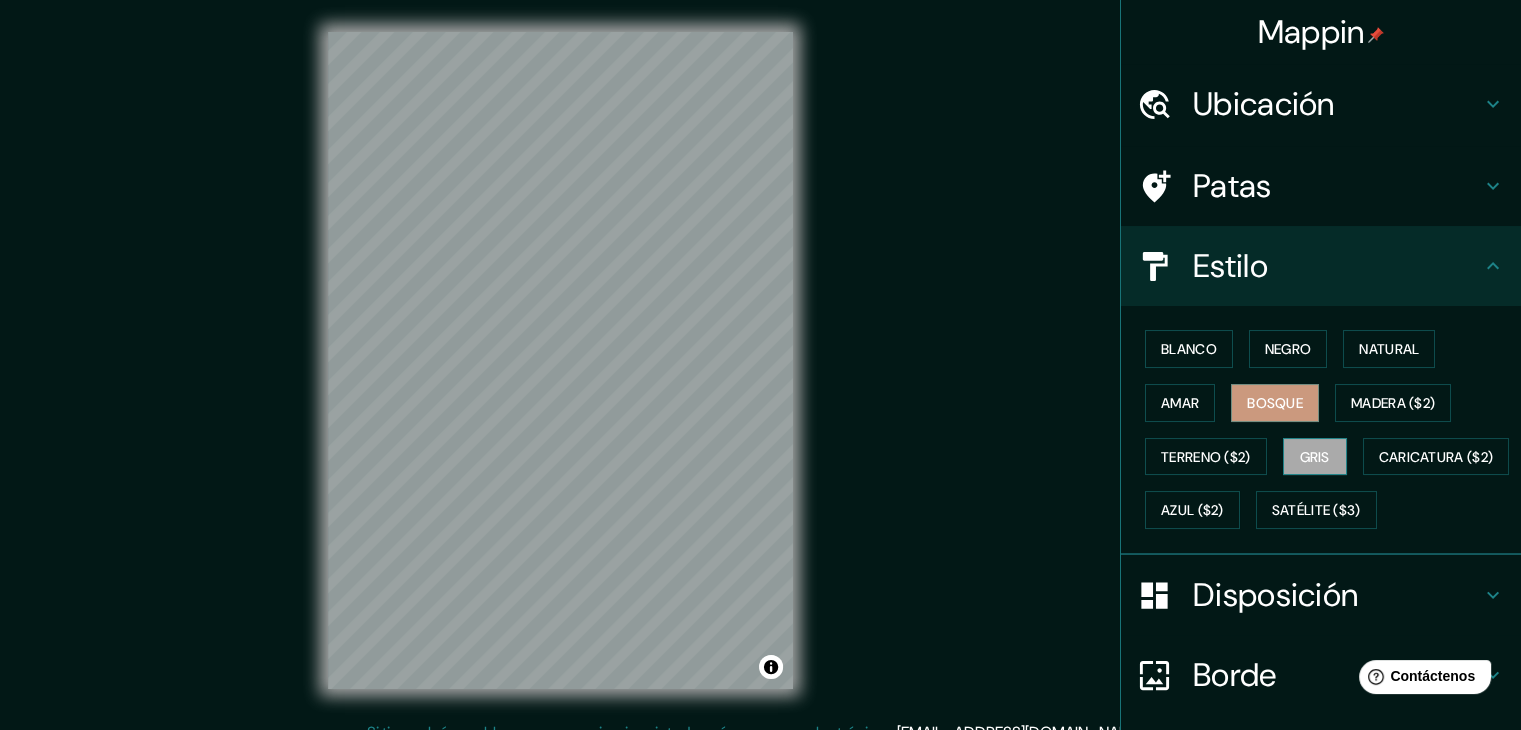 click on "Gris" at bounding box center (1315, 457) 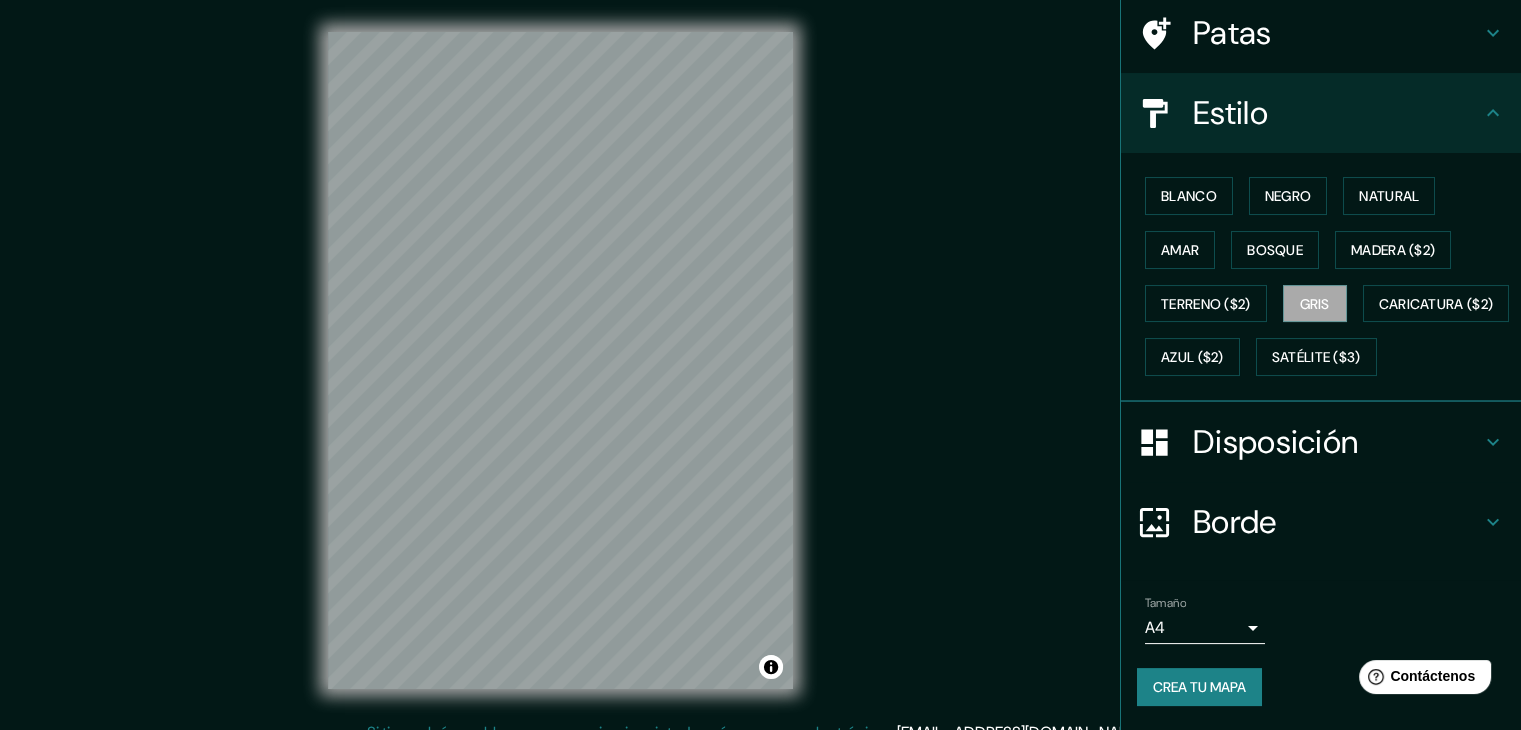scroll, scrollTop: 201, scrollLeft: 0, axis: vertical 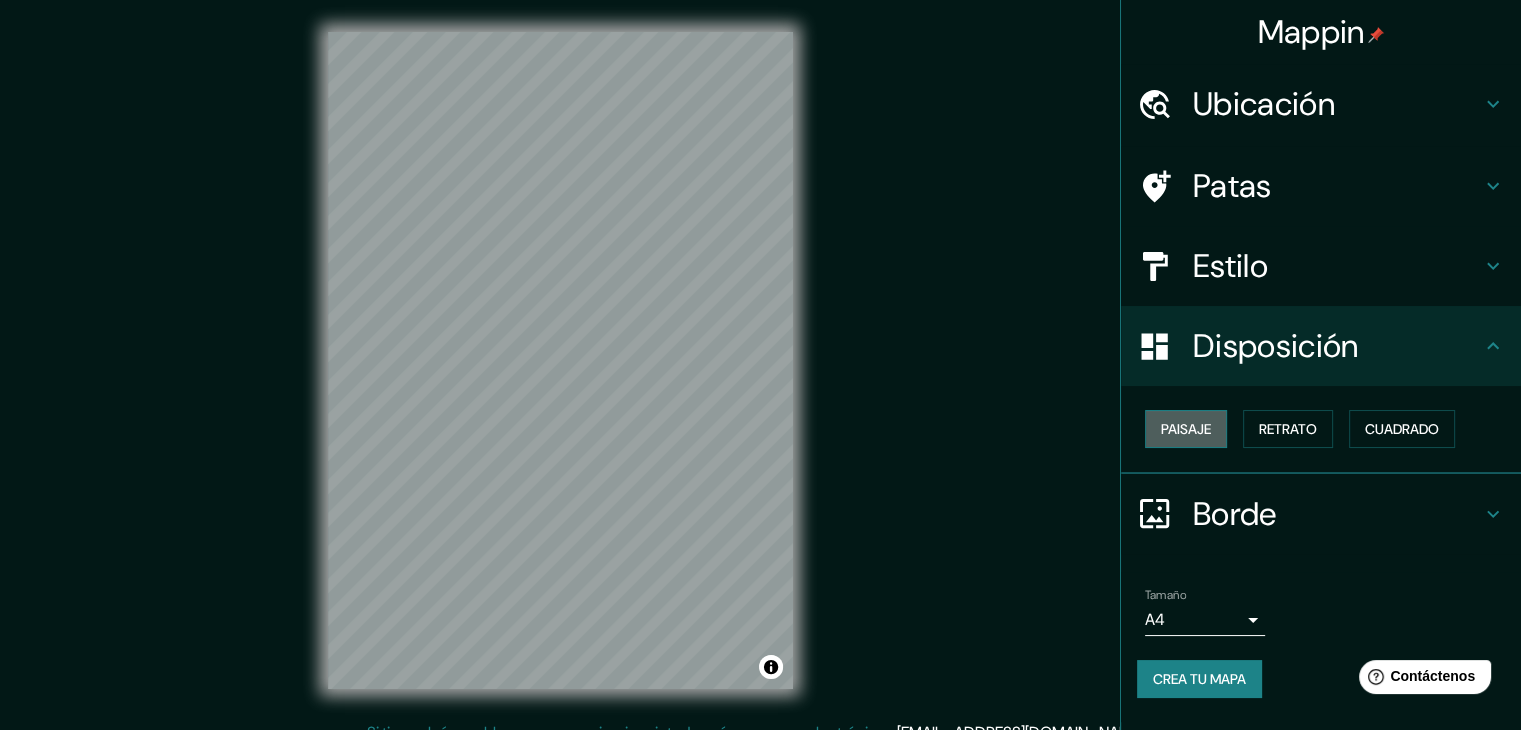 click on "Paisaje" at bounding box center [1186, 429] 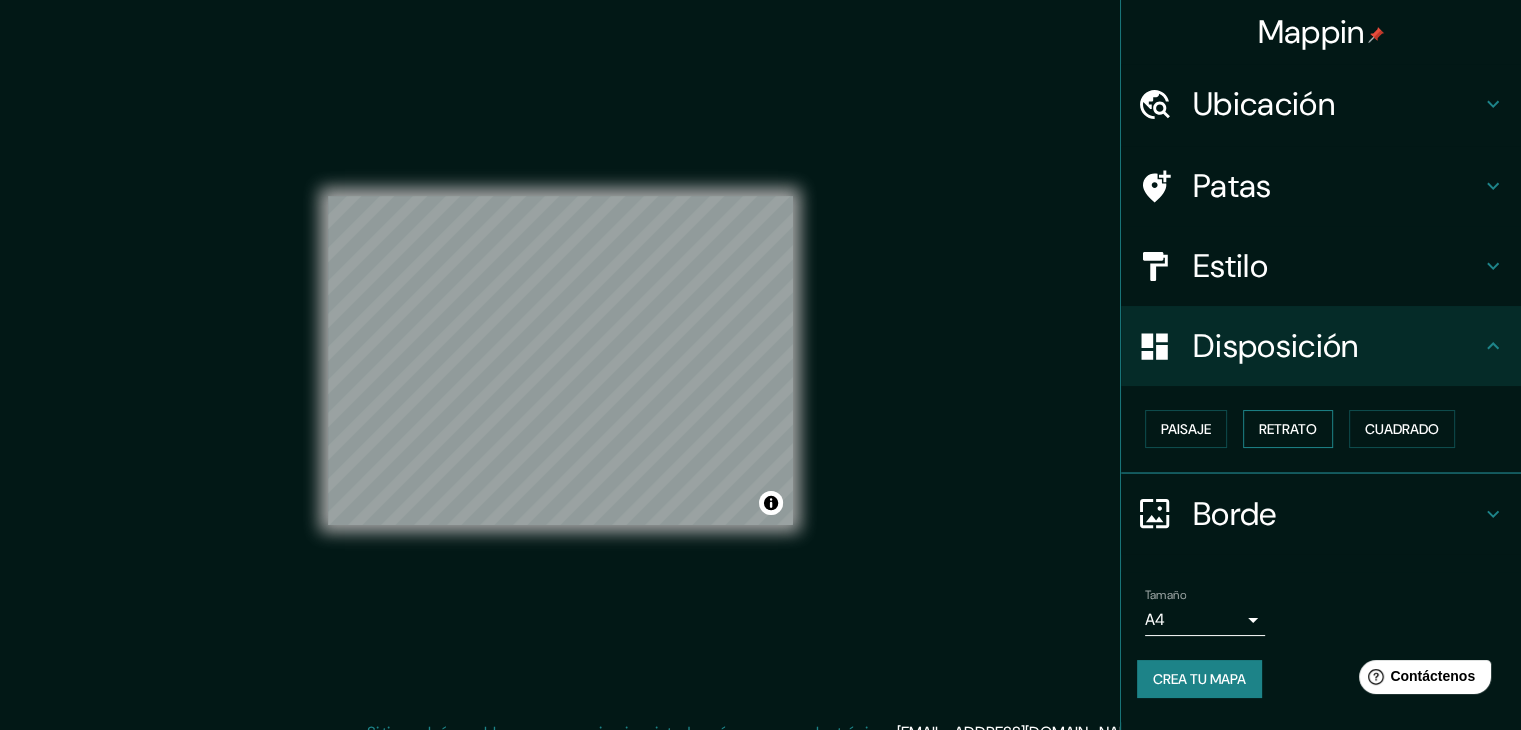 click on "Retrato" at bounding box center [1288, 429] 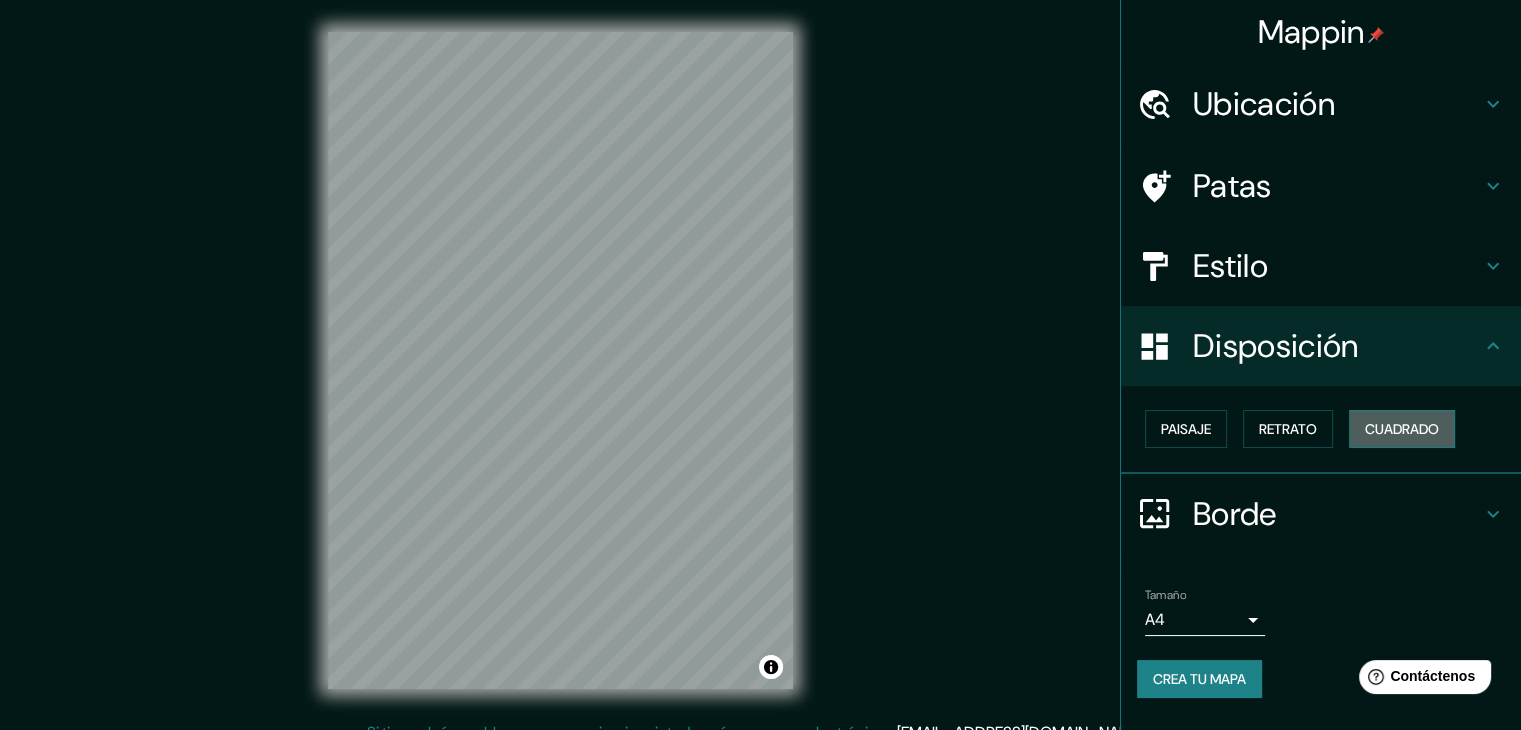 click on "Cuadrado" at bounding box center (1402, 429) 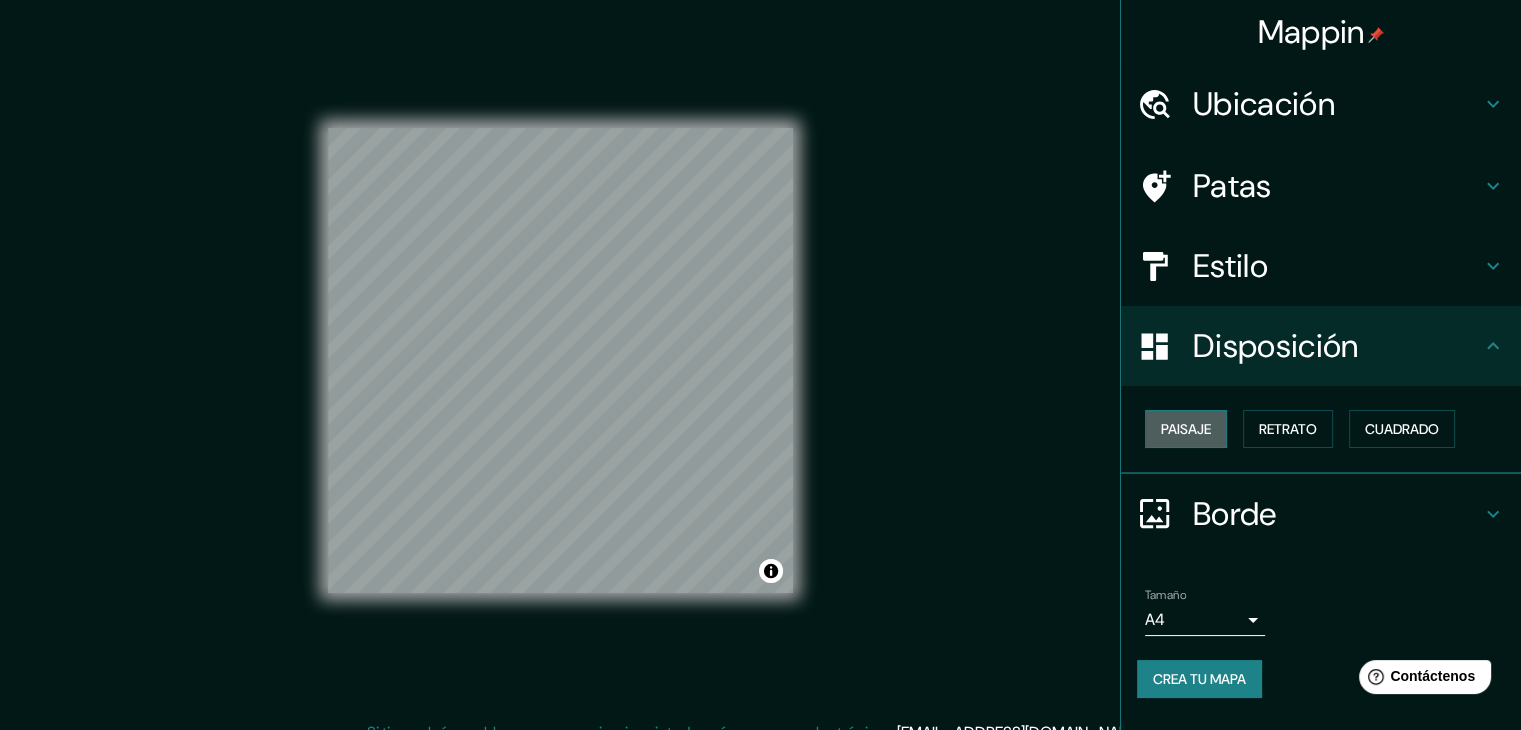 click on "Paisaje" at bounding box center (1186, 429) 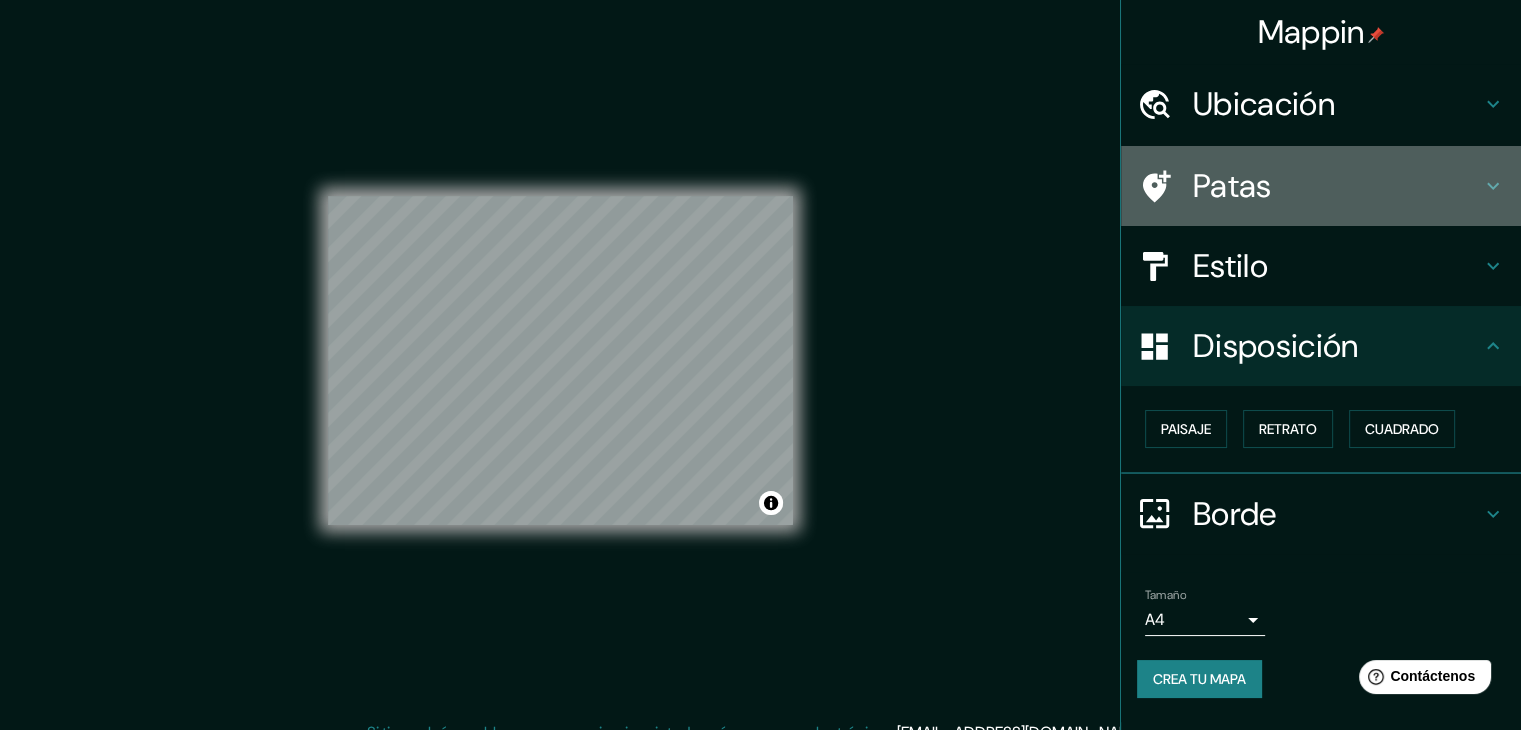 click on "Patas" at bounding box center (1337, 186) 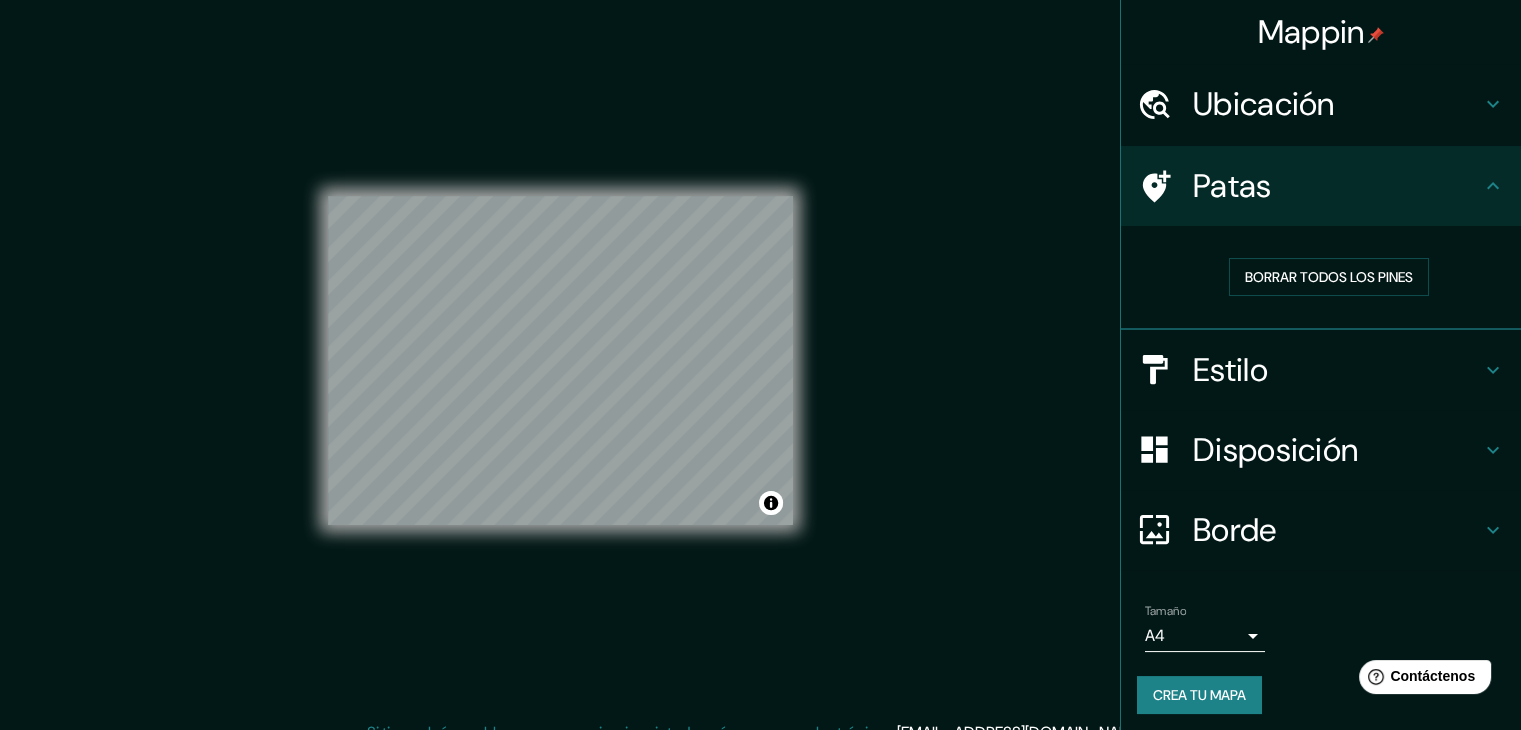 click on "Ubicación" at bounding box center [1337, 104] 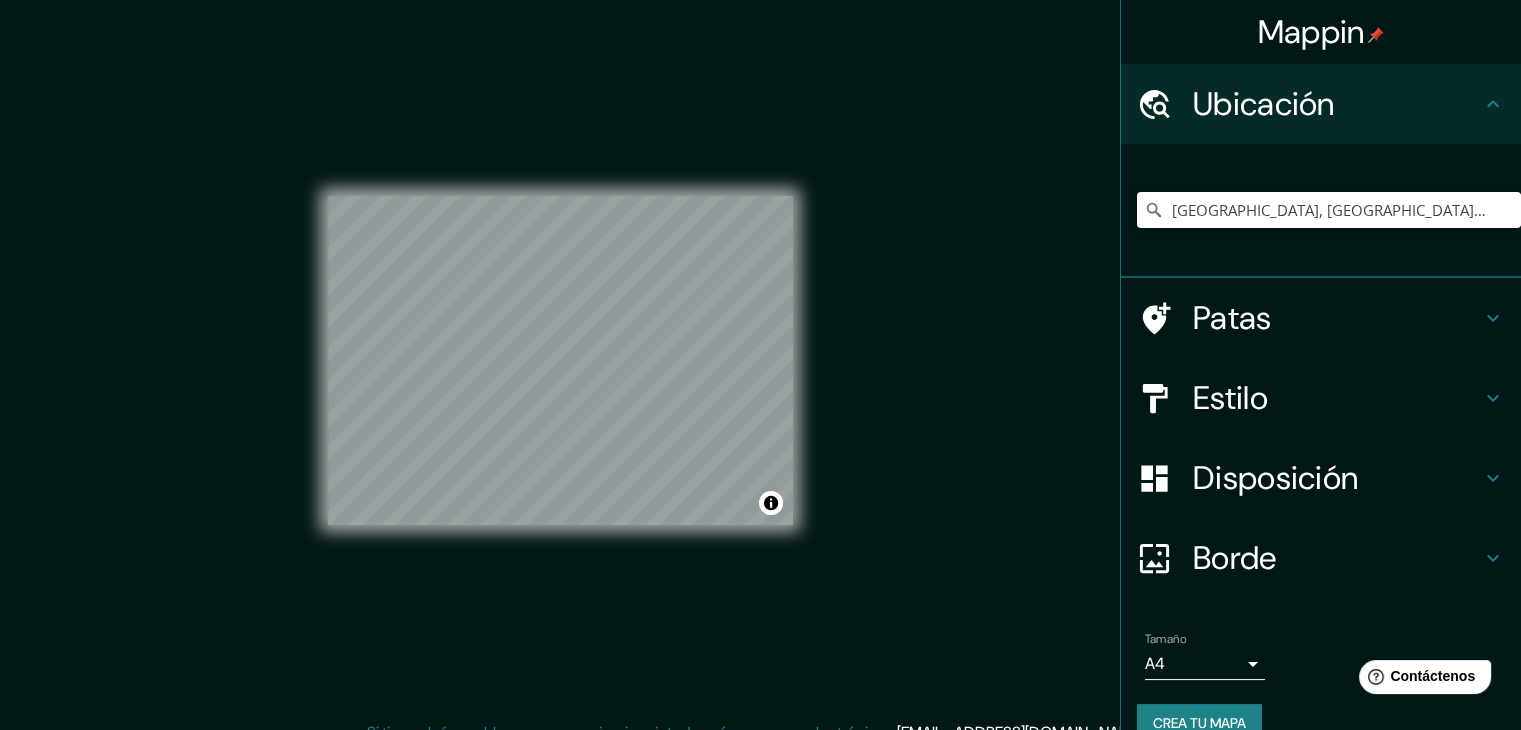 click on "Patas" at bounding box center (1337, 318) 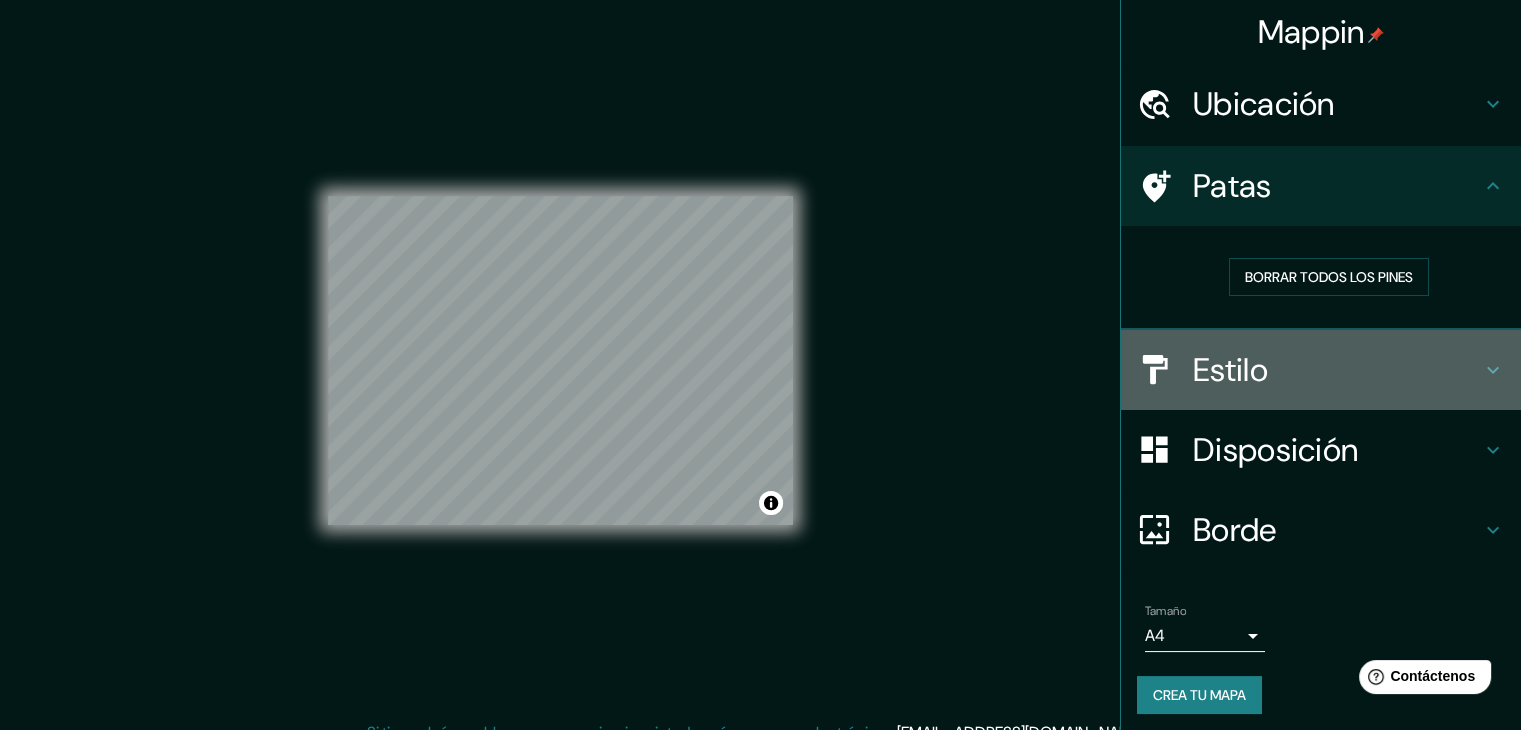 click on "Estilo" at bounding box center (1337, 370) 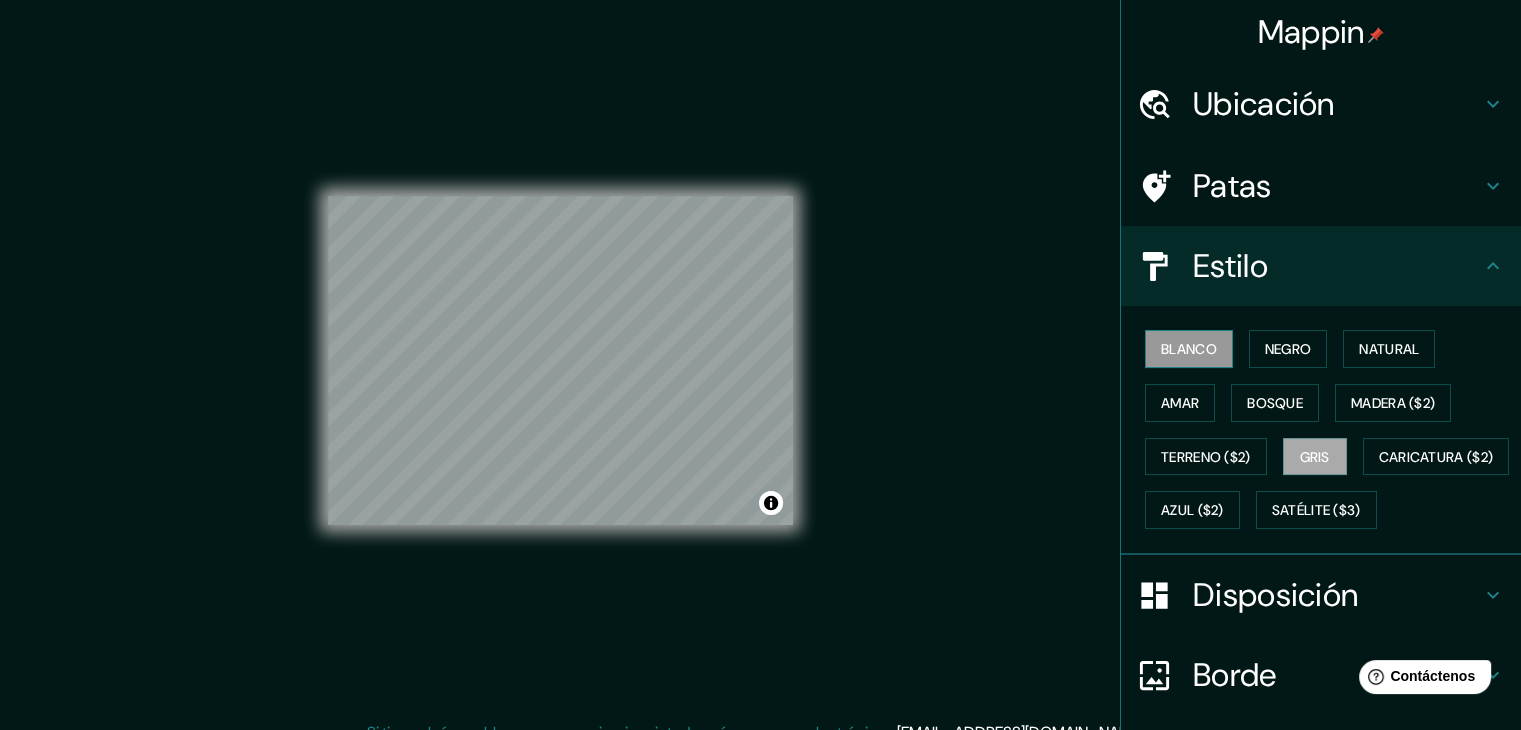 click on "Blanco" at bounding box center (1189, 349) 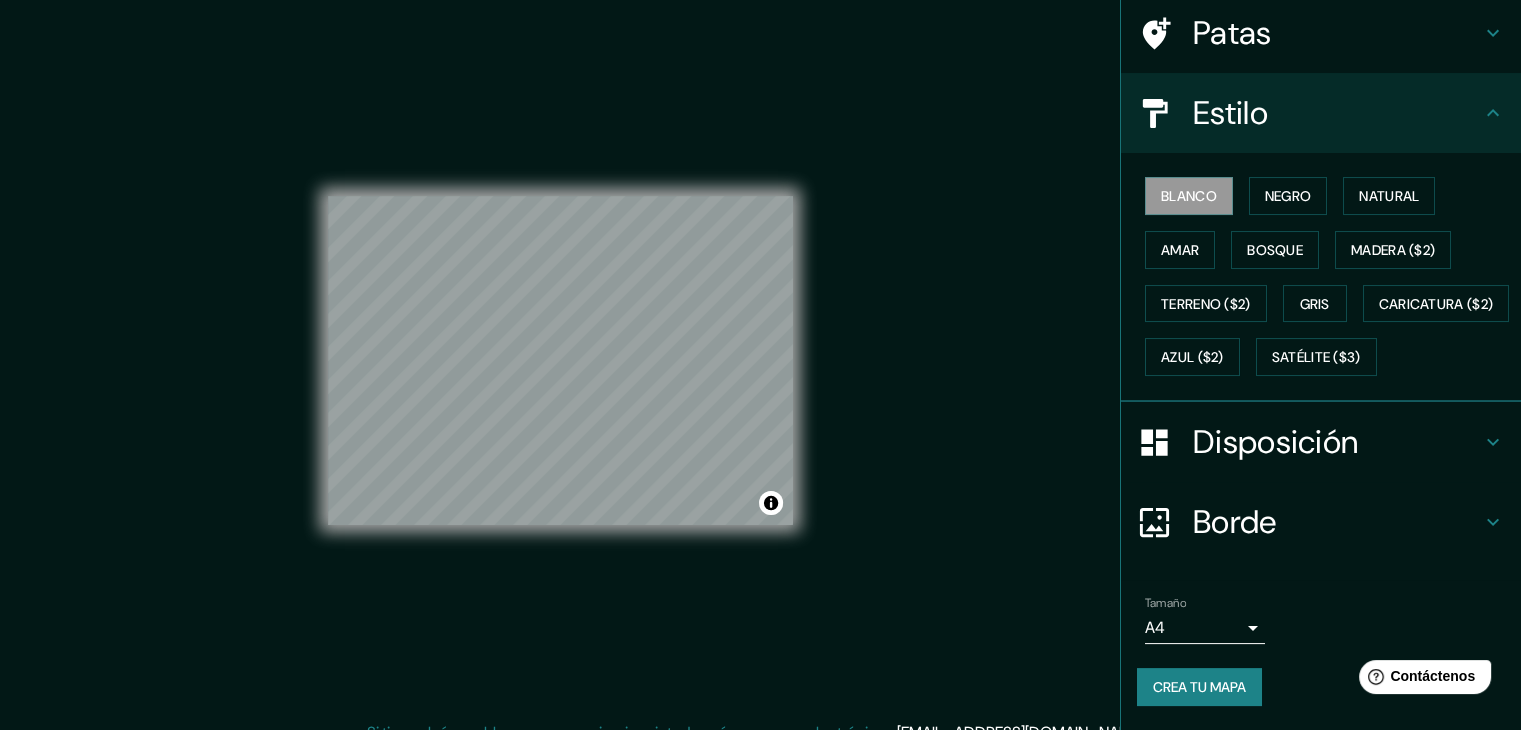 scroll, scrollTop: 201, scrollLeft: 0, axis: vertical 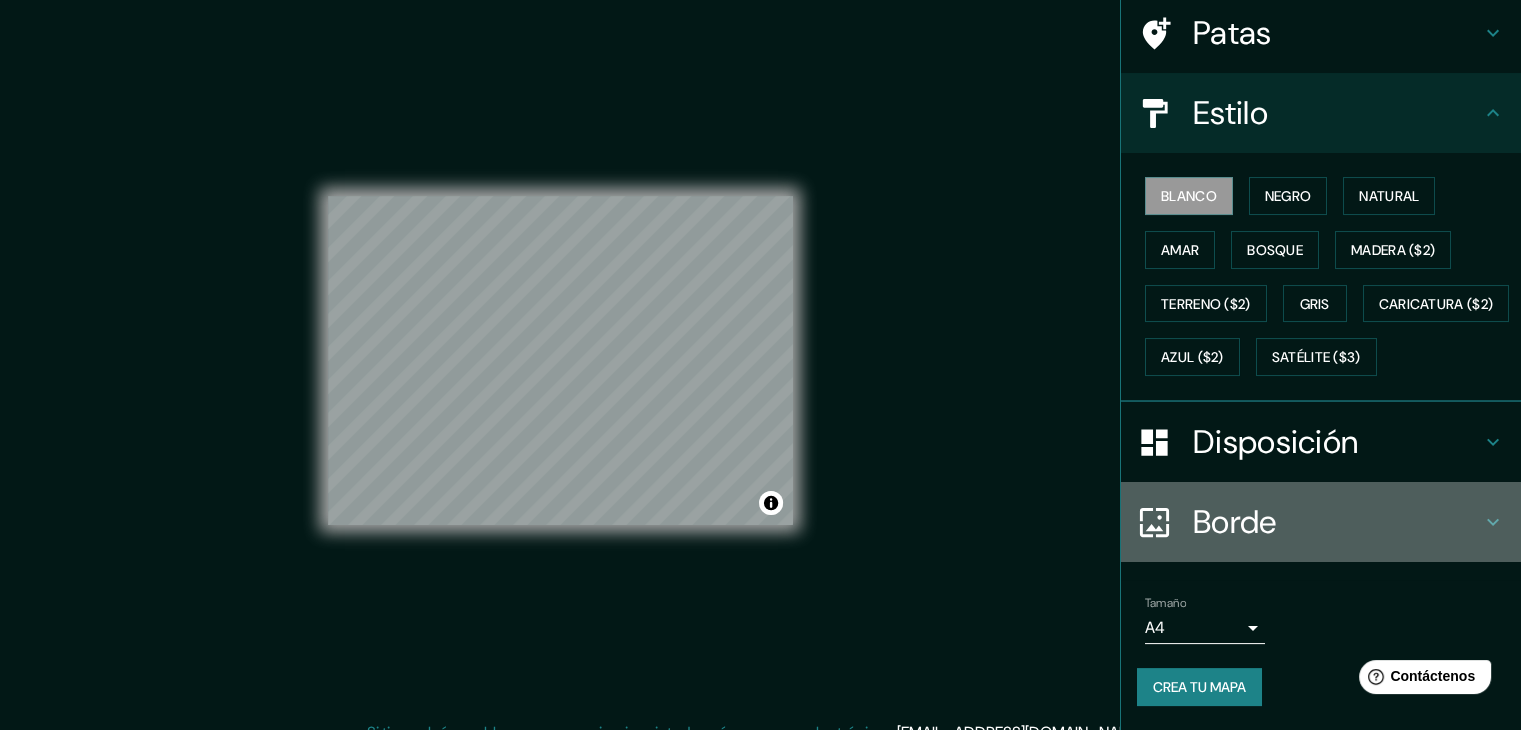 click on "Borde" at bounding box center (1337, 522) 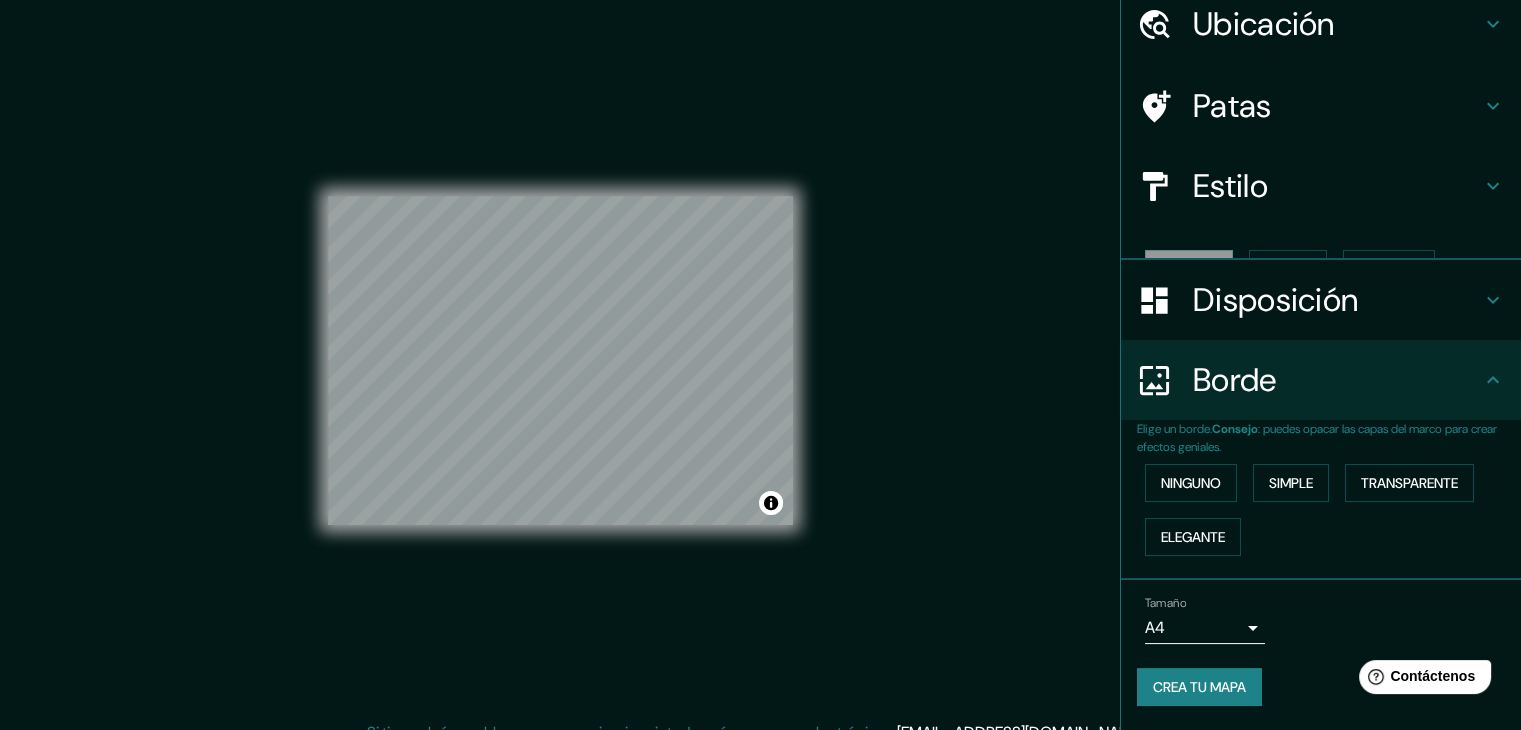 scroll, scrollTop: 44, scrollLeft: 0, axis: vertical 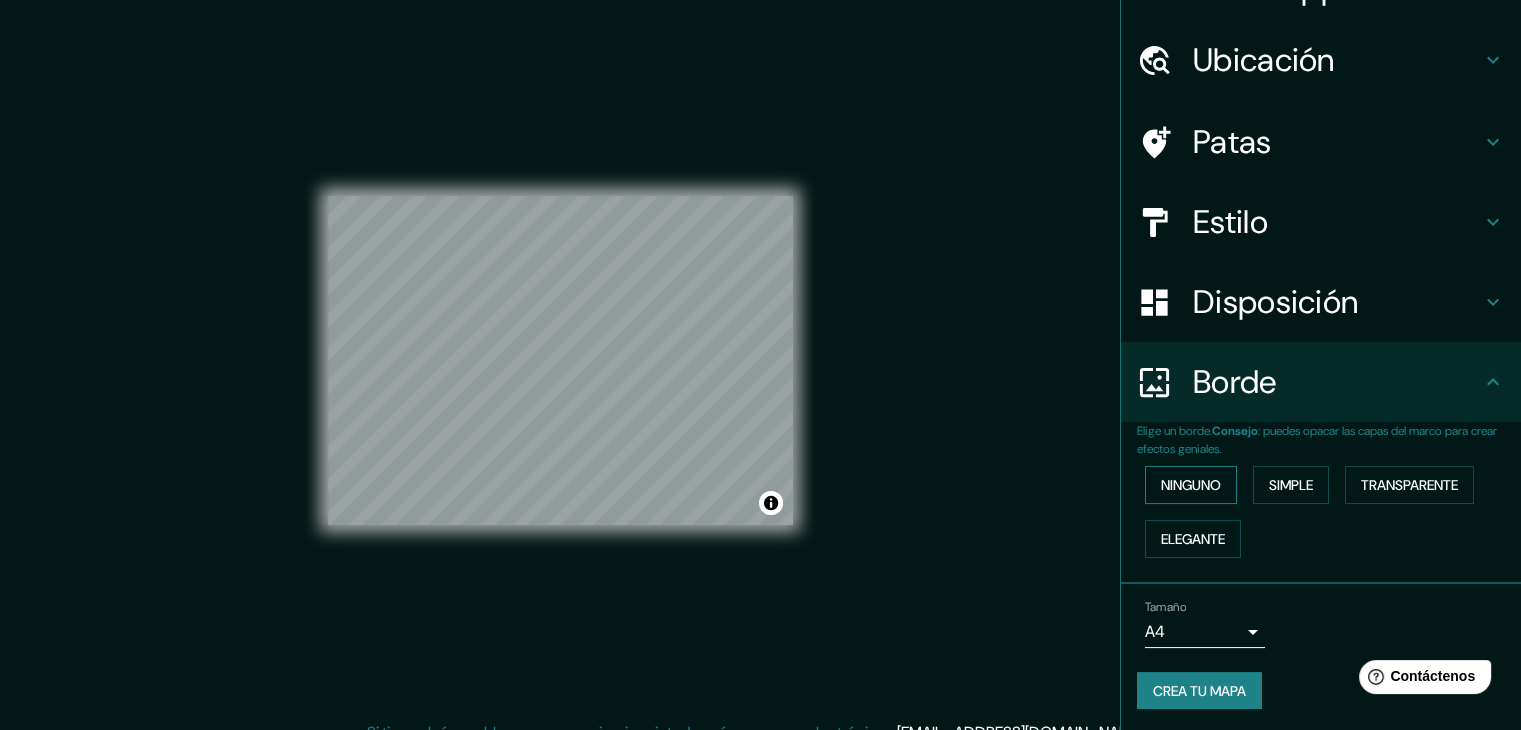 click on "Ninguno" at bounding box center [1191, 485] 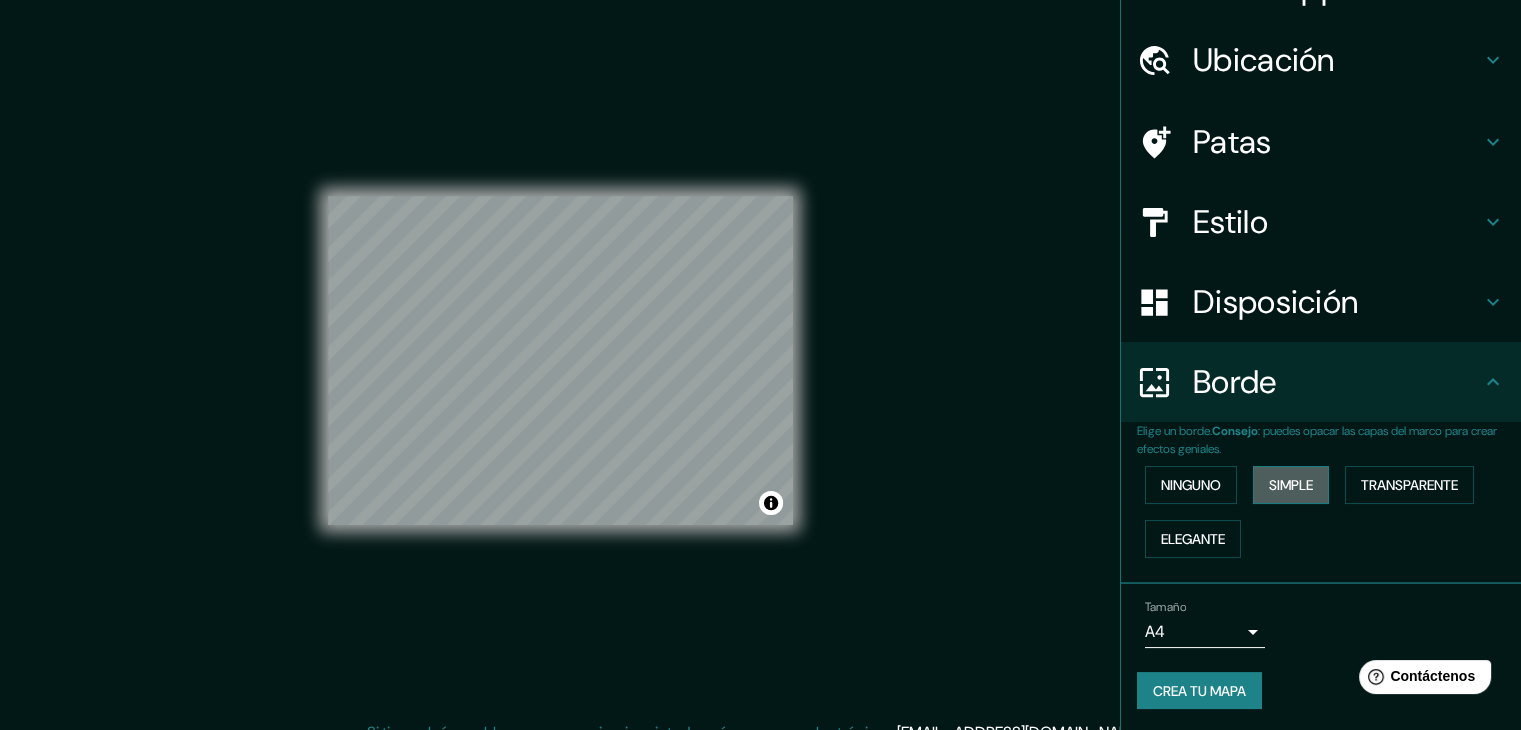 click on "Simple" at bounding box center [1291, 485] 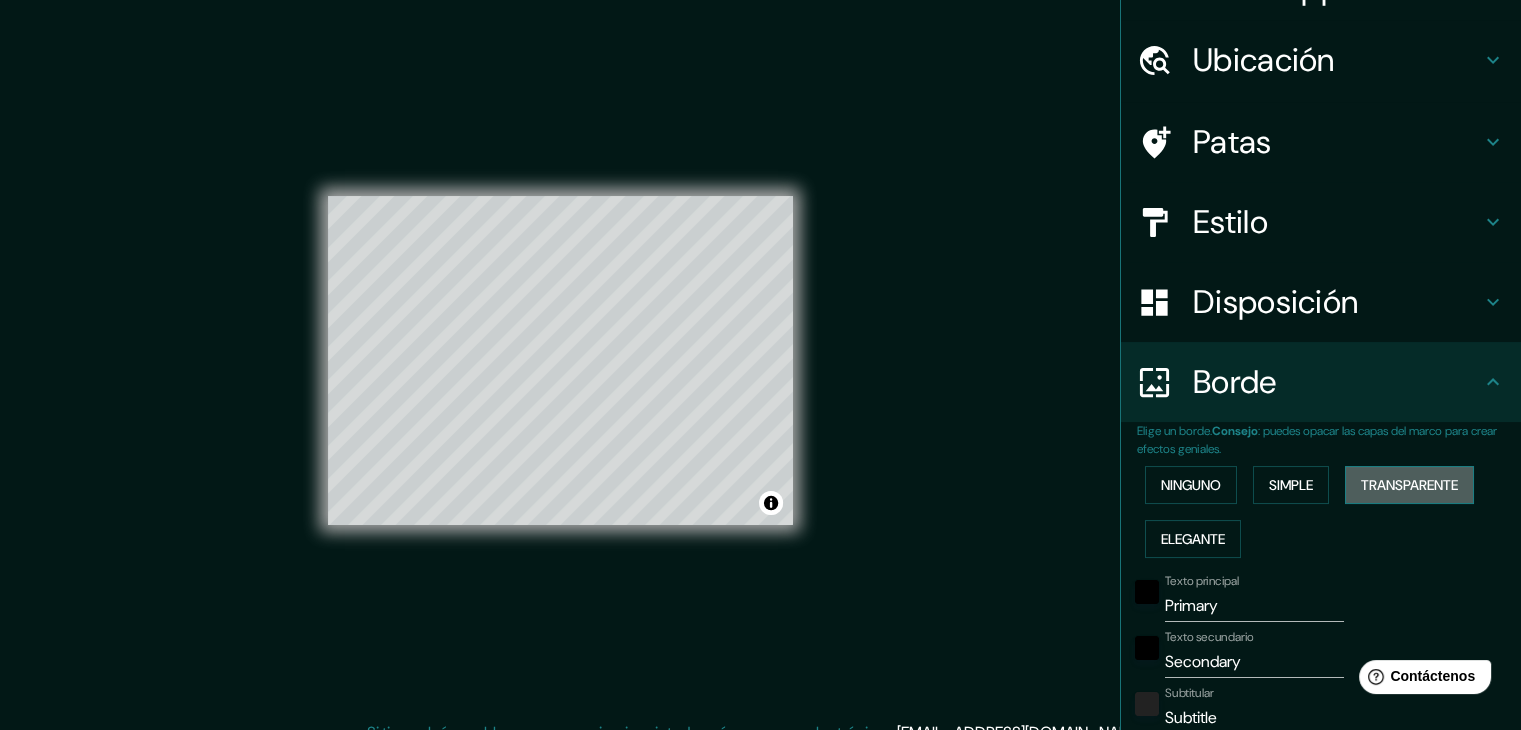 click on "Transparente" at bounding box center (1409, 485) 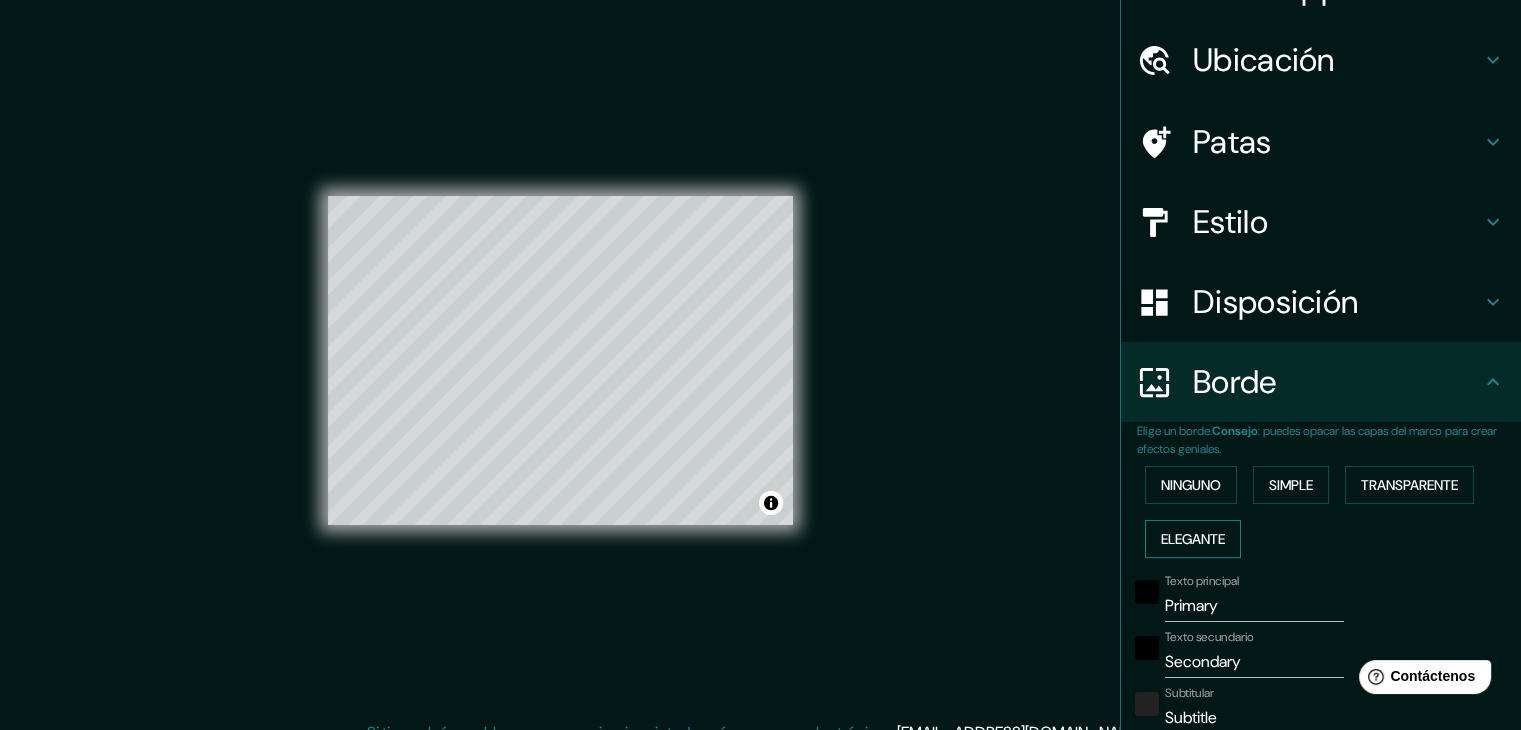 click on "Elegante" at bounding box center (1193, 539) 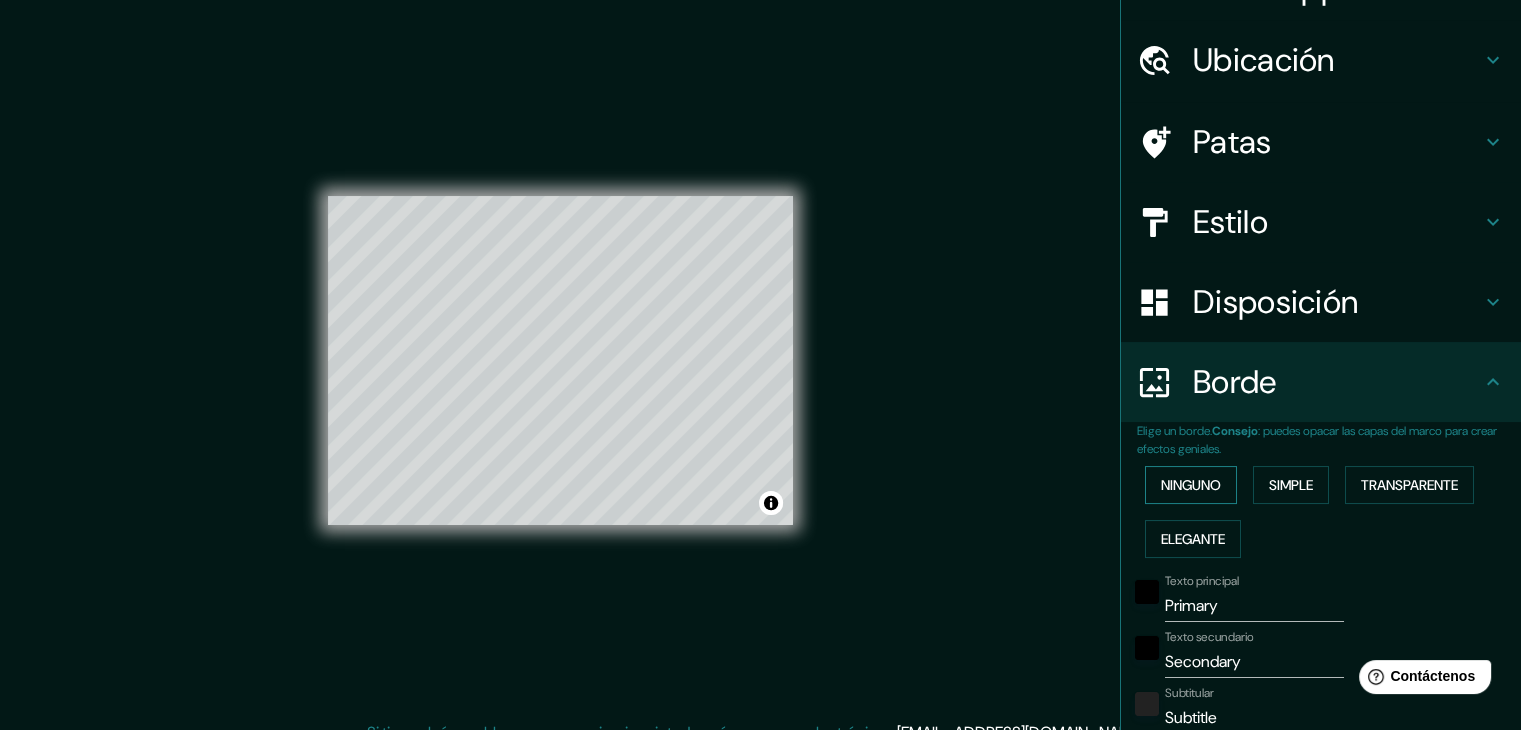 click on "Ninguno" at bounding box center [1191, 485] 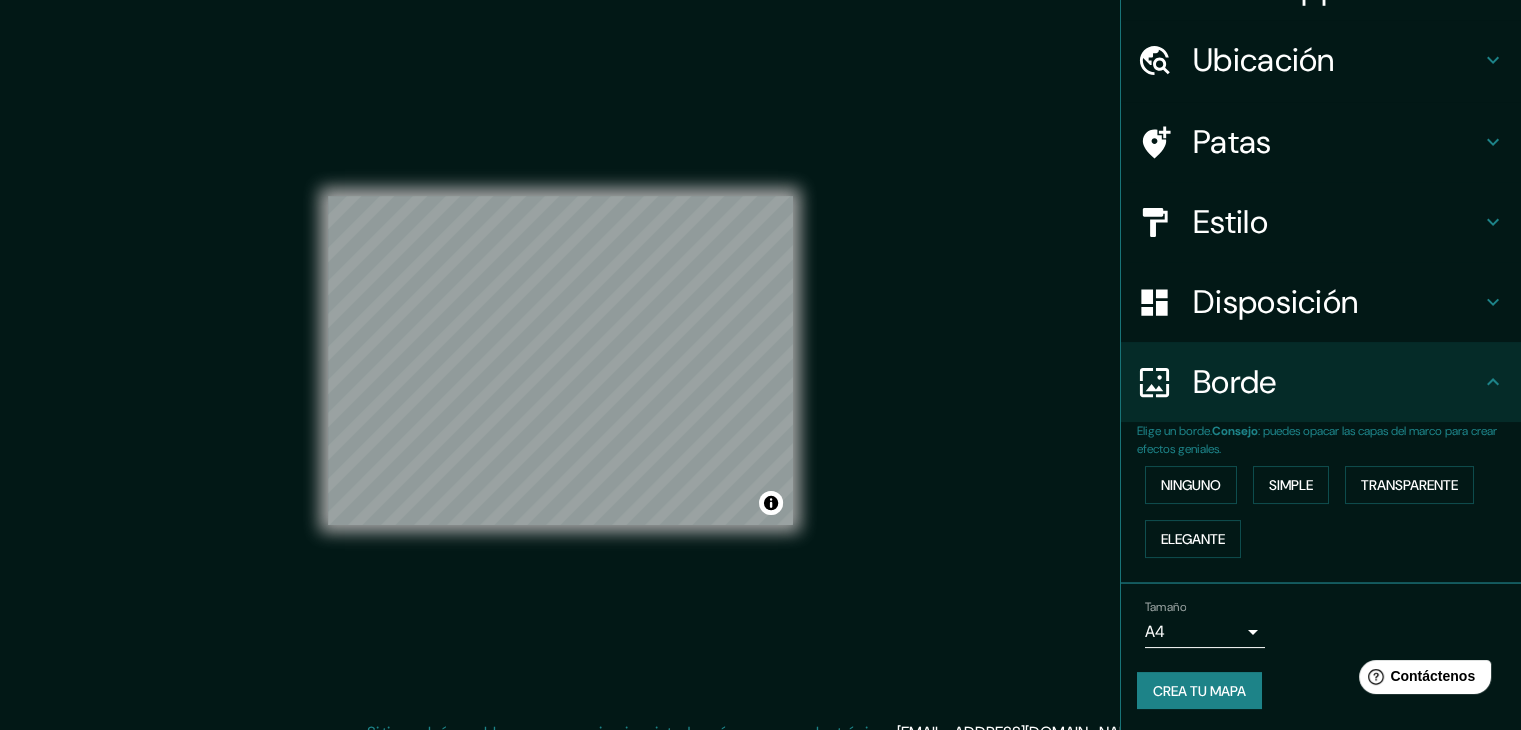 scroll, scrollTop: 23, scrollLeft: 0, axis: vertical 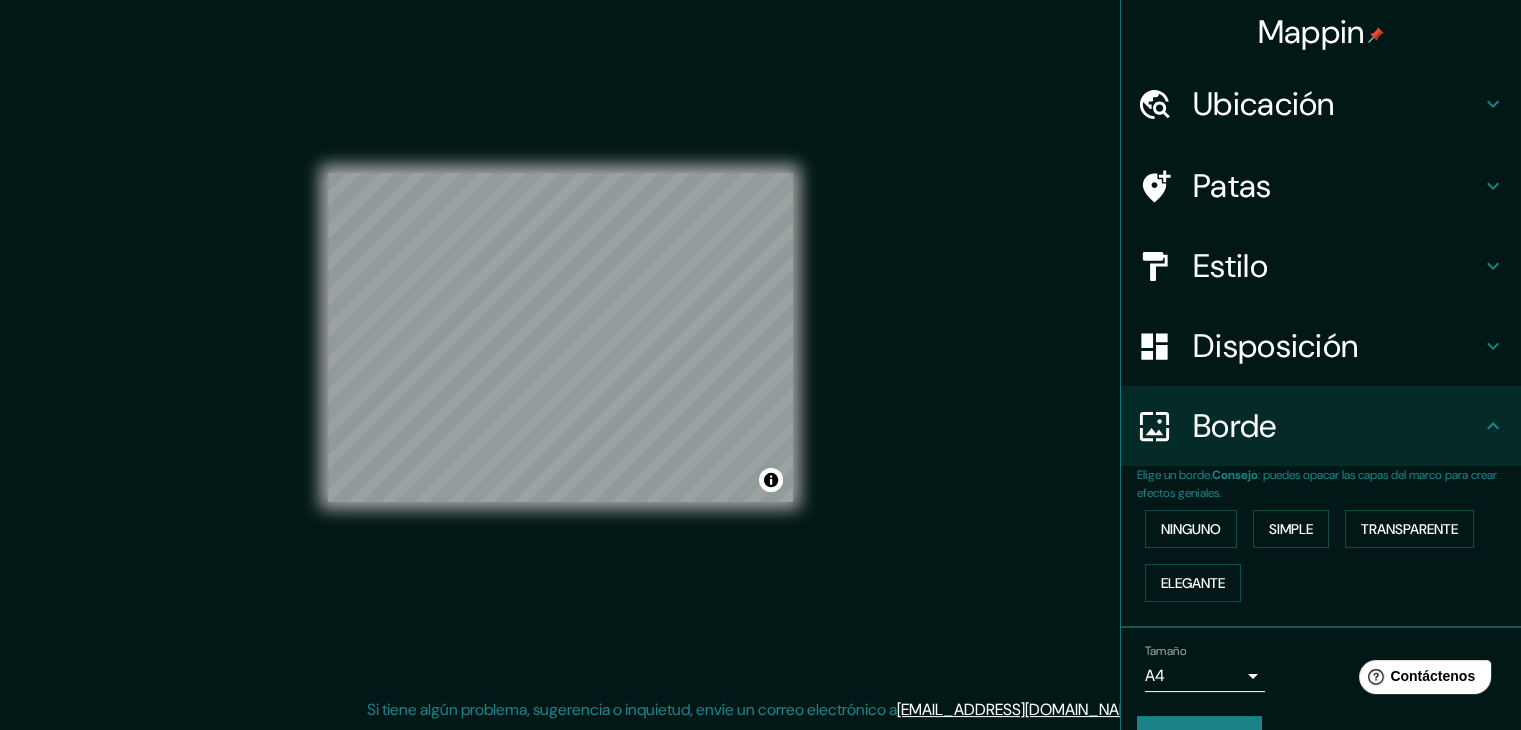 click on "Estilo" at bounding box center [1337, 266] 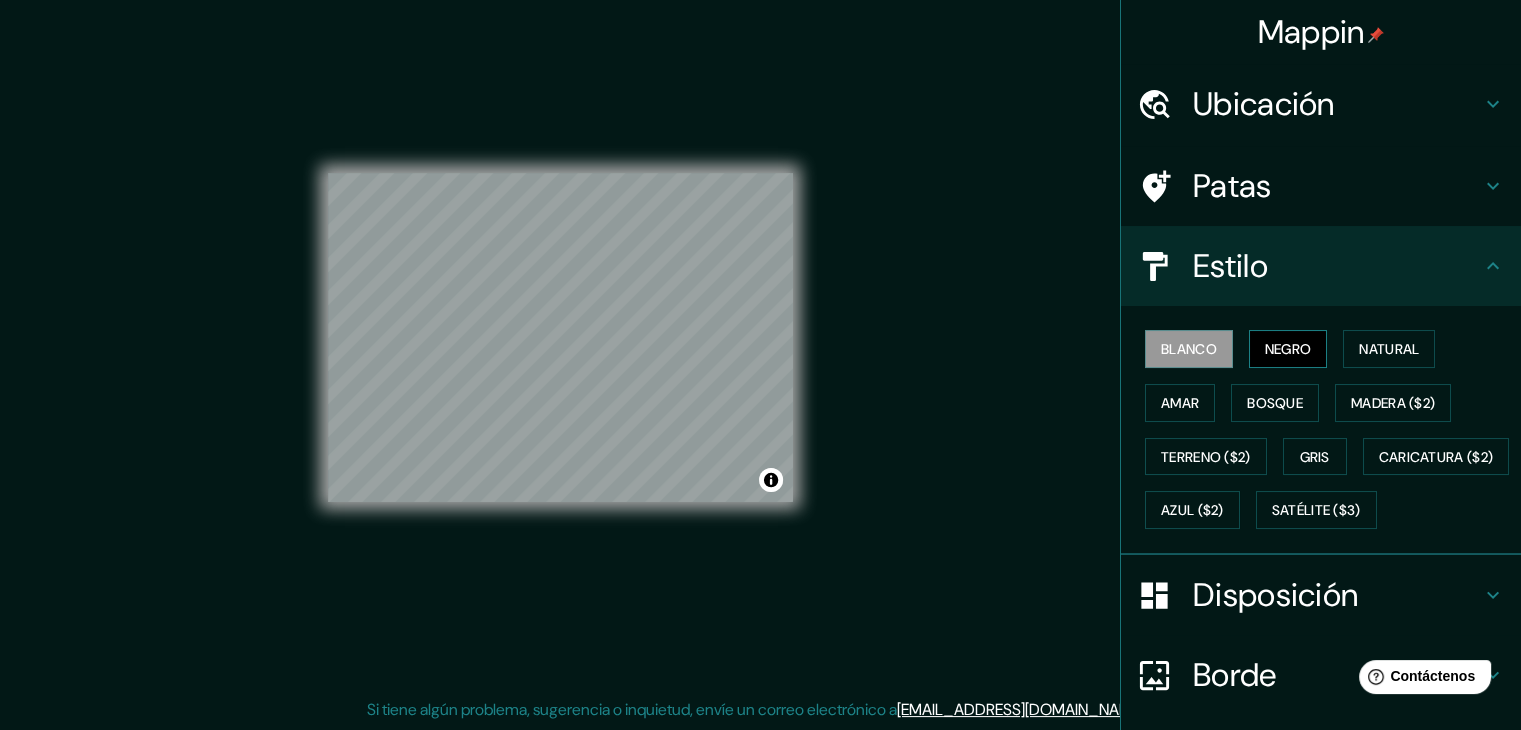 click on "Negro" at bounding box center [1288, 349] 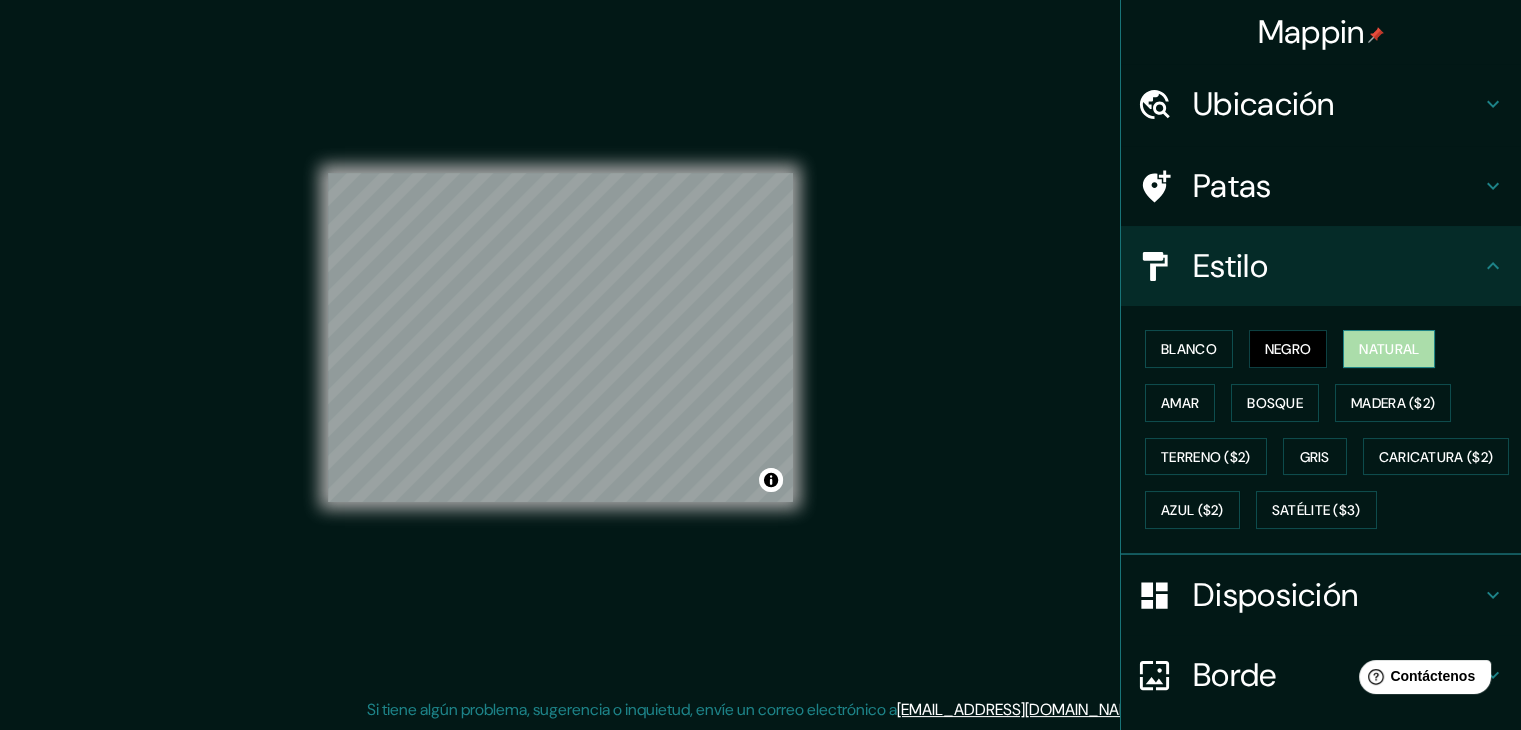 click on "Natural" at bounding box center (1389, 349) 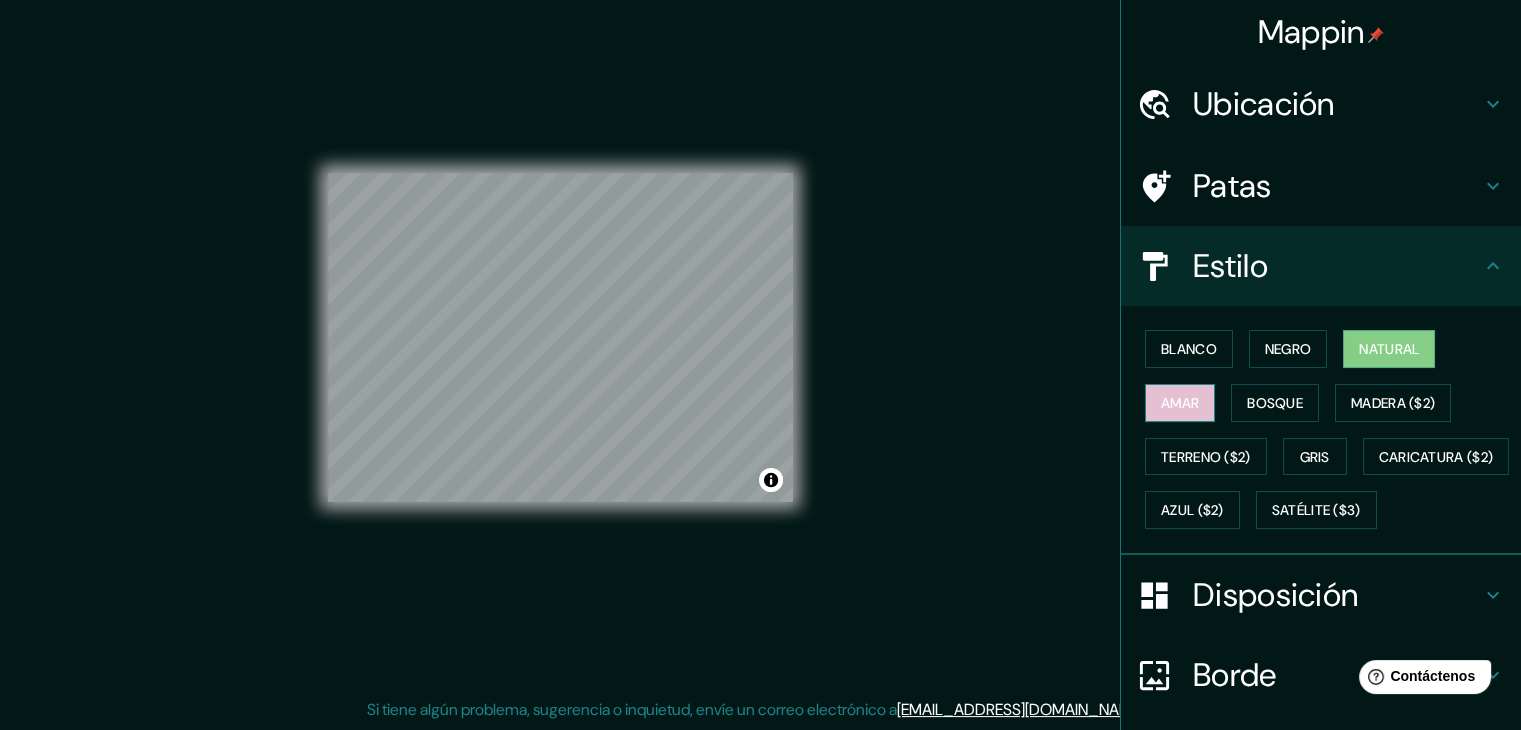 click on "Amar" at bounding box center (1180, 403) 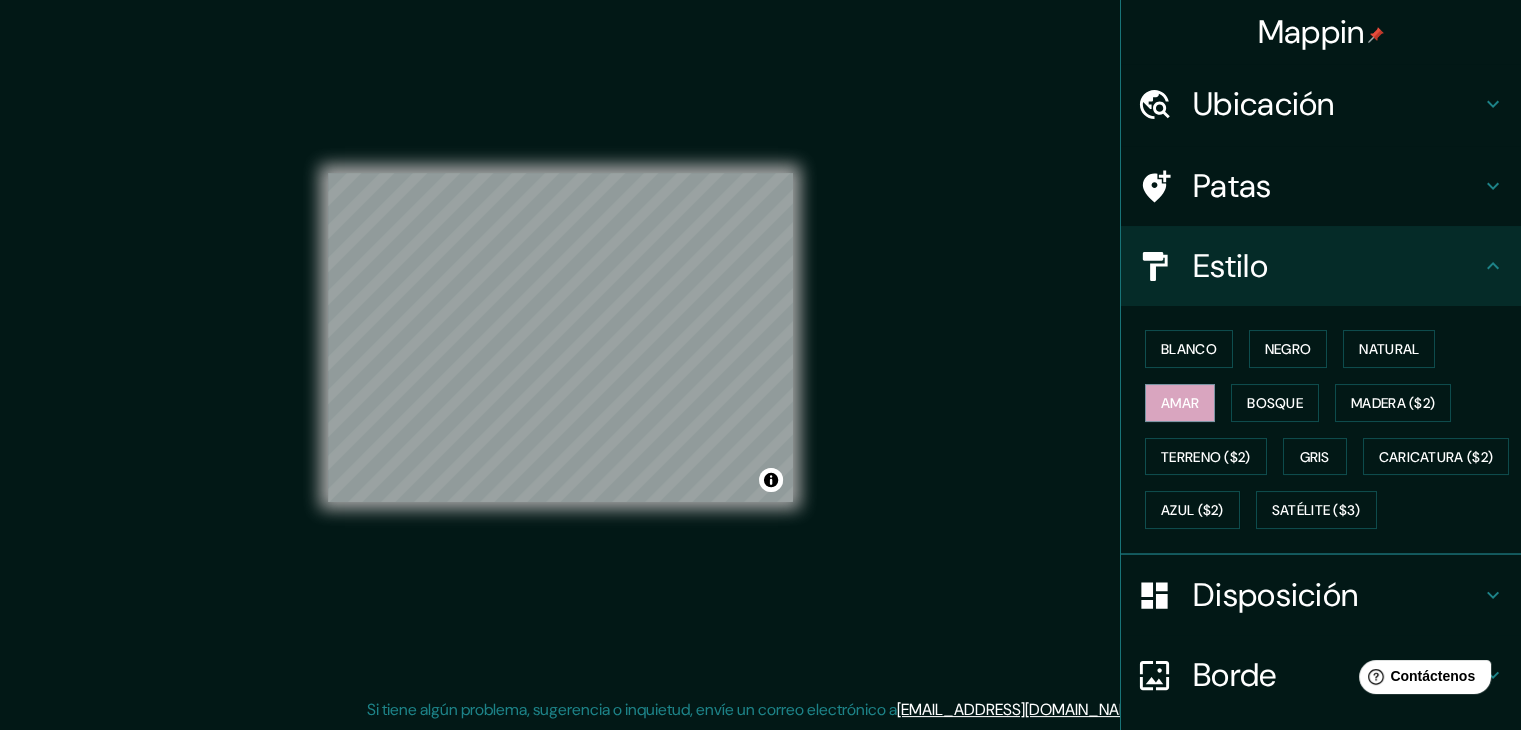 drag, startPoint x: 1503, startPoint y: 173, endPoint x: 1123, endPoint y: 401, distance: 443.15234 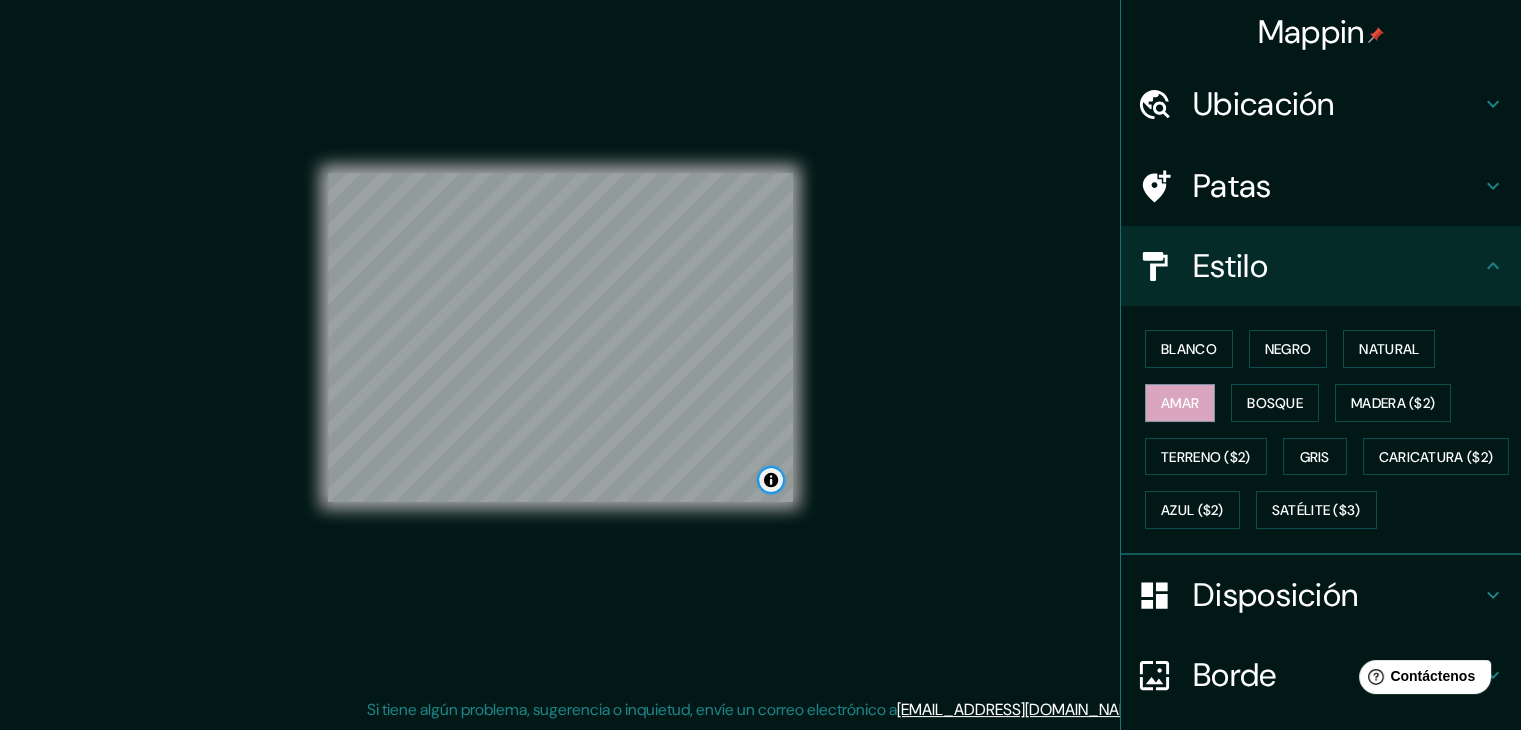 click at bounding box center [771, 480] 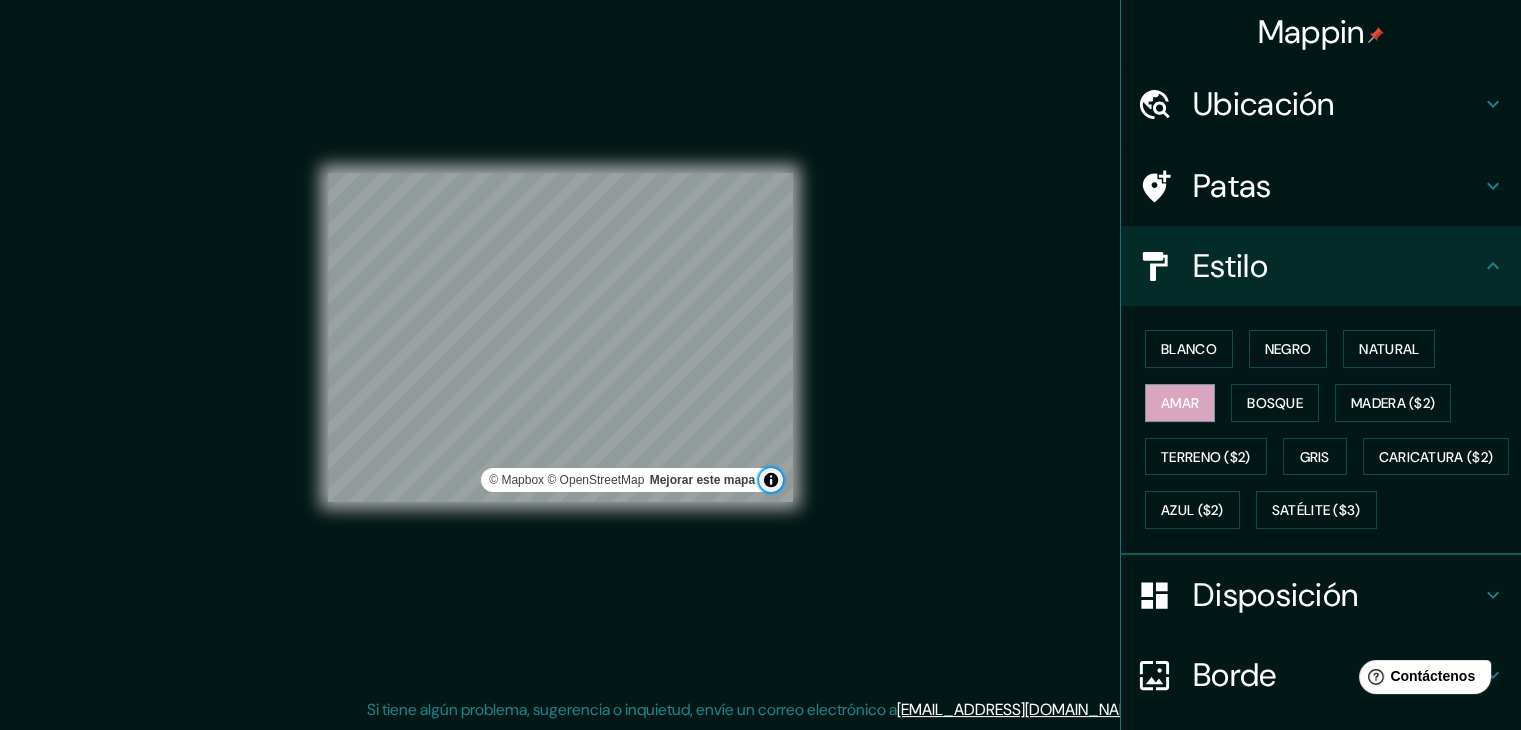 click at bounding box center [771, 480] 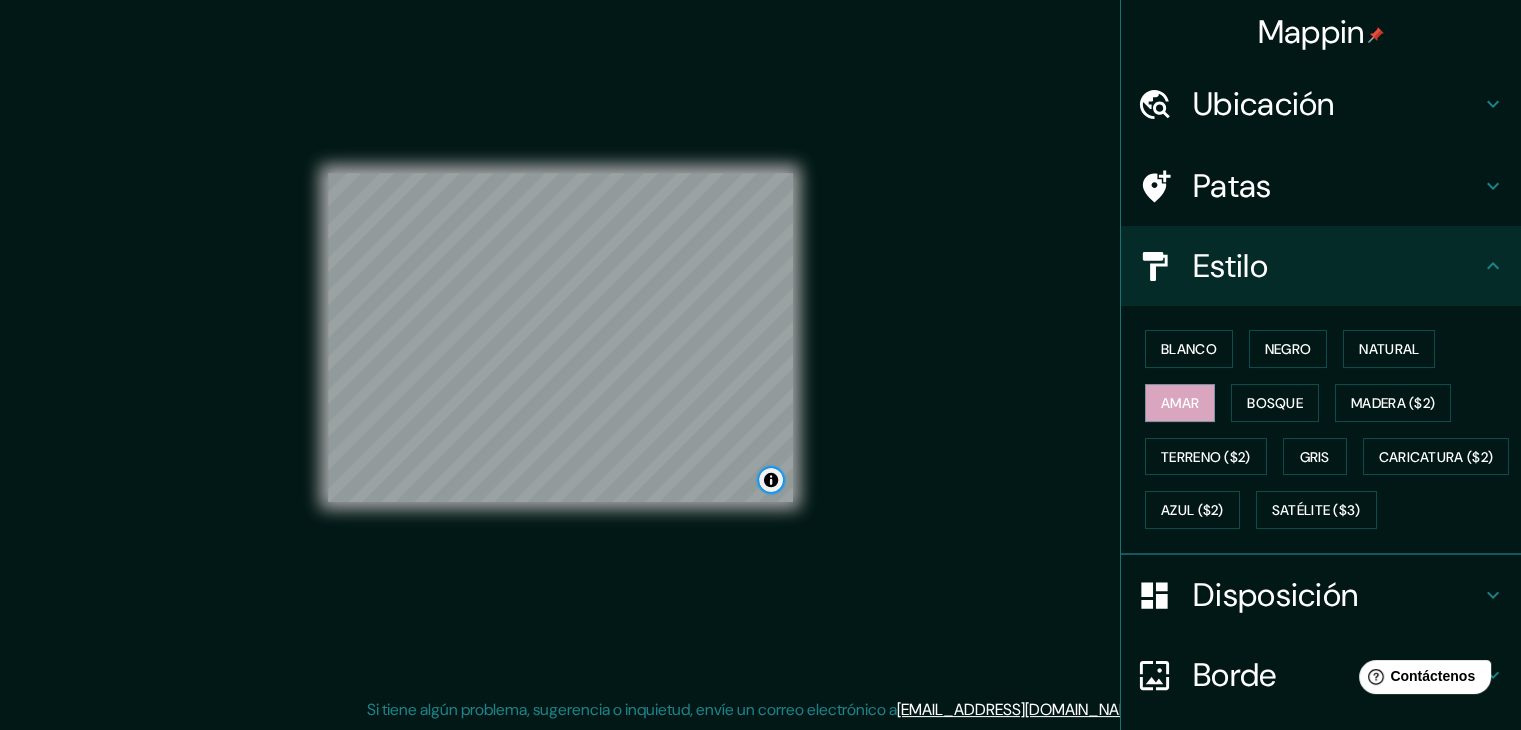 click at bounding box center (771, 480) 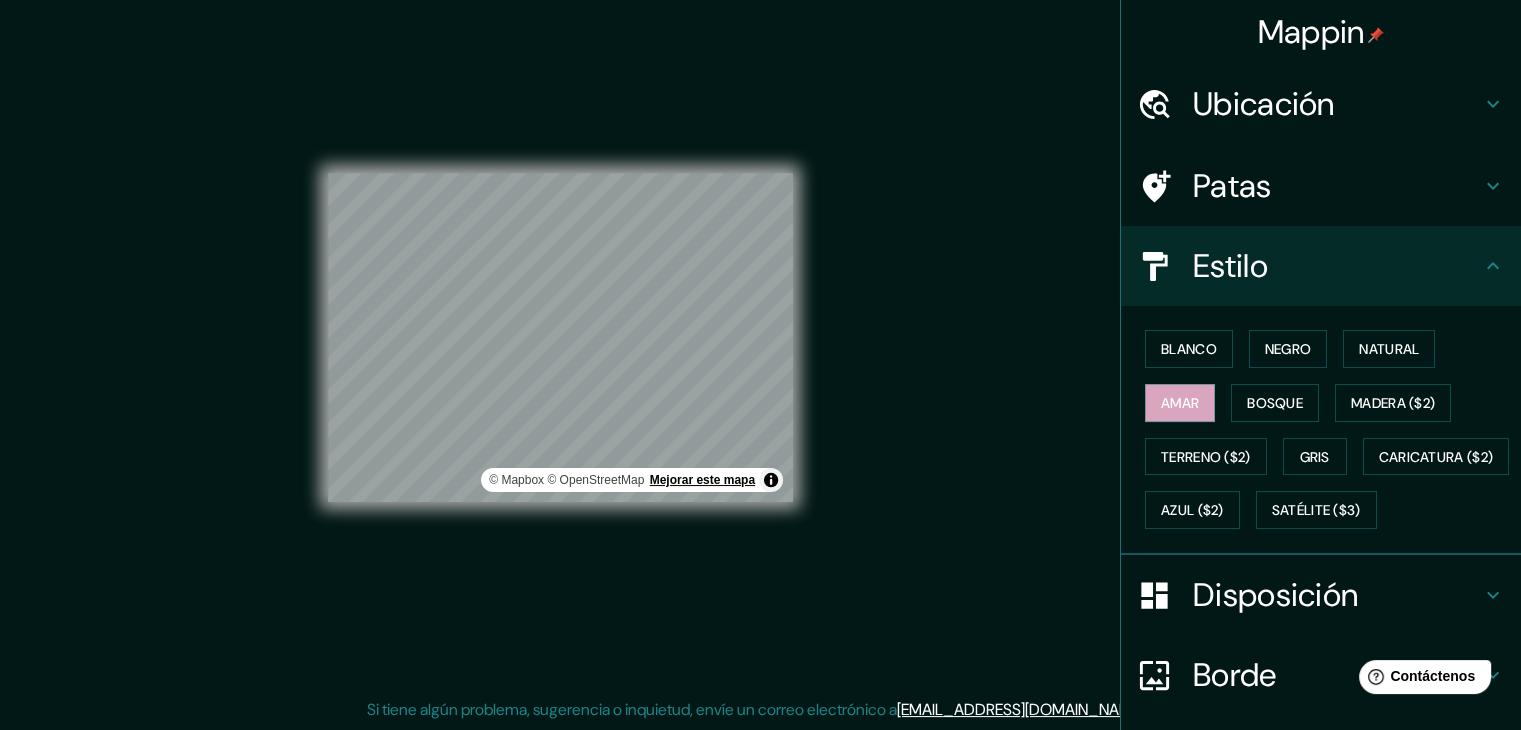 click on "Mejorar este mapa" at bounding box center (702, 480) 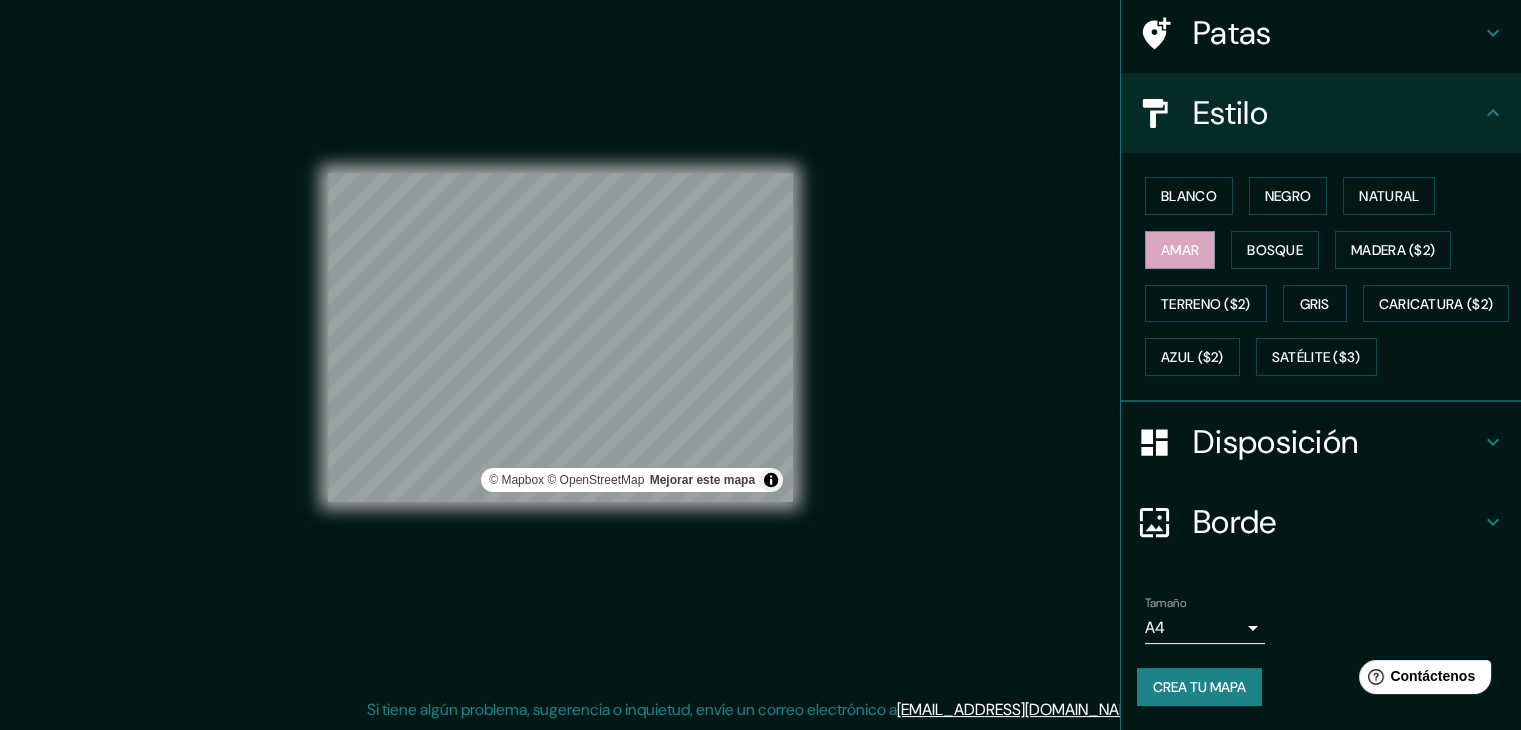 scroll, scrollTop: 201, scrollLeft: 0, axis: vertical 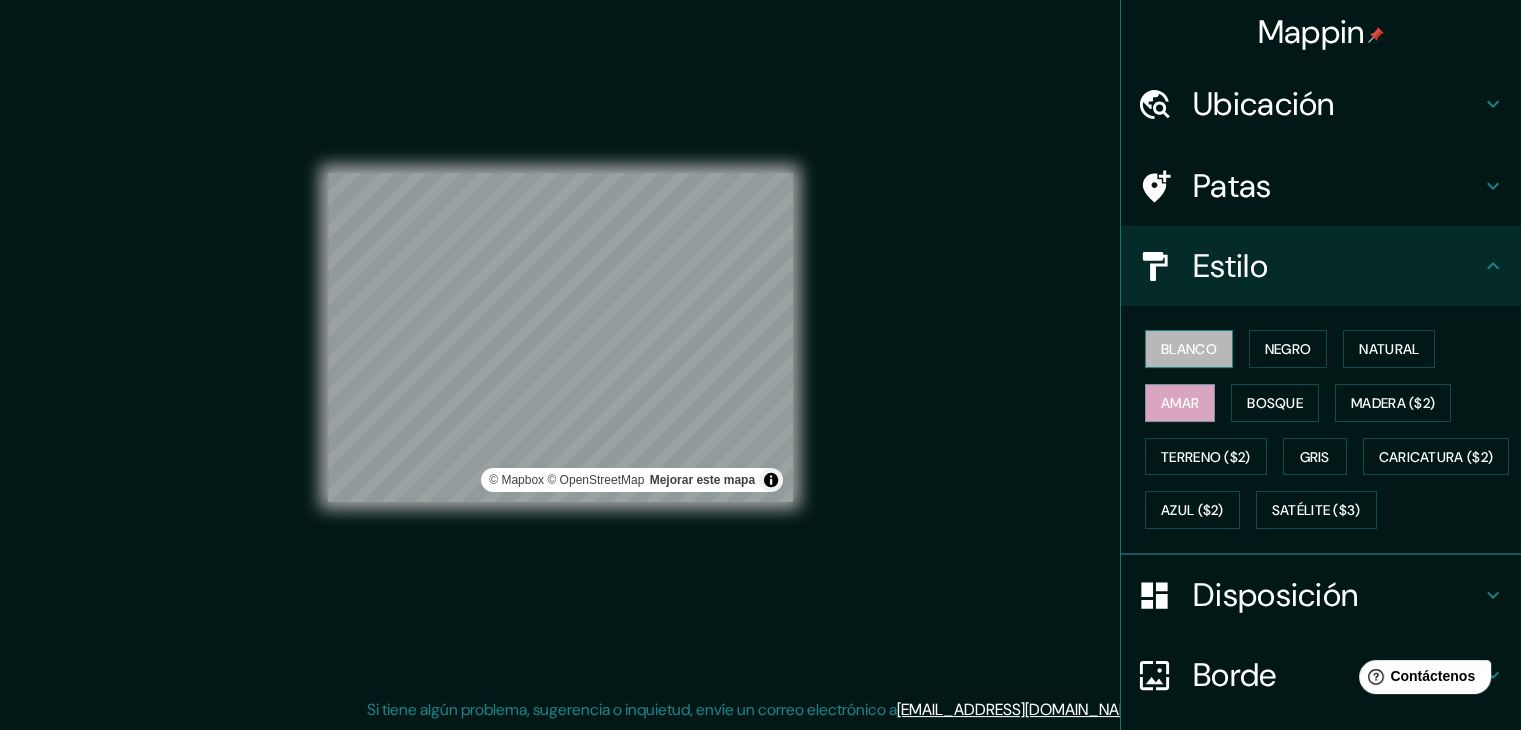 click on "Blanco" at bounding box center (1189, 349) 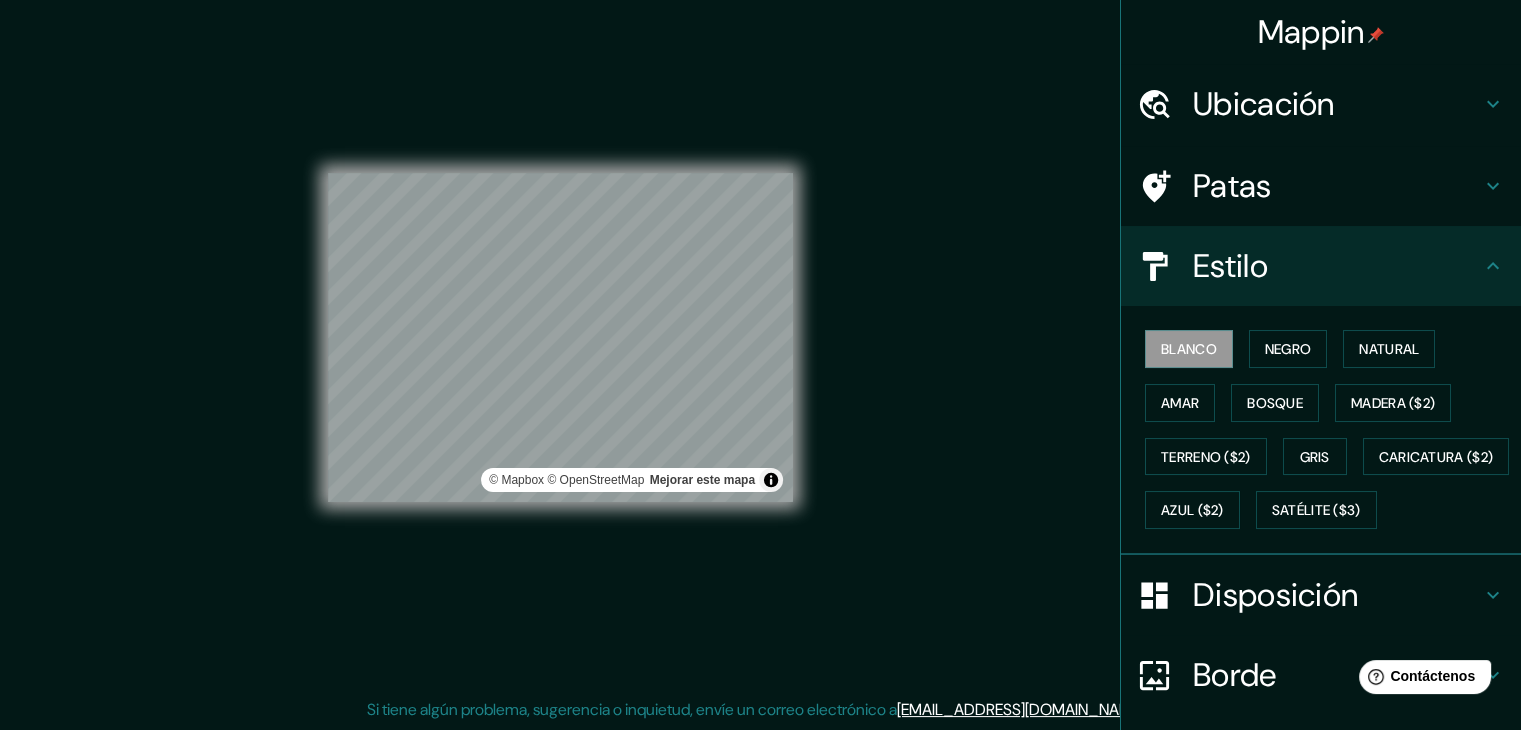click on "Ubicación" at bounding box center [1337, 104] 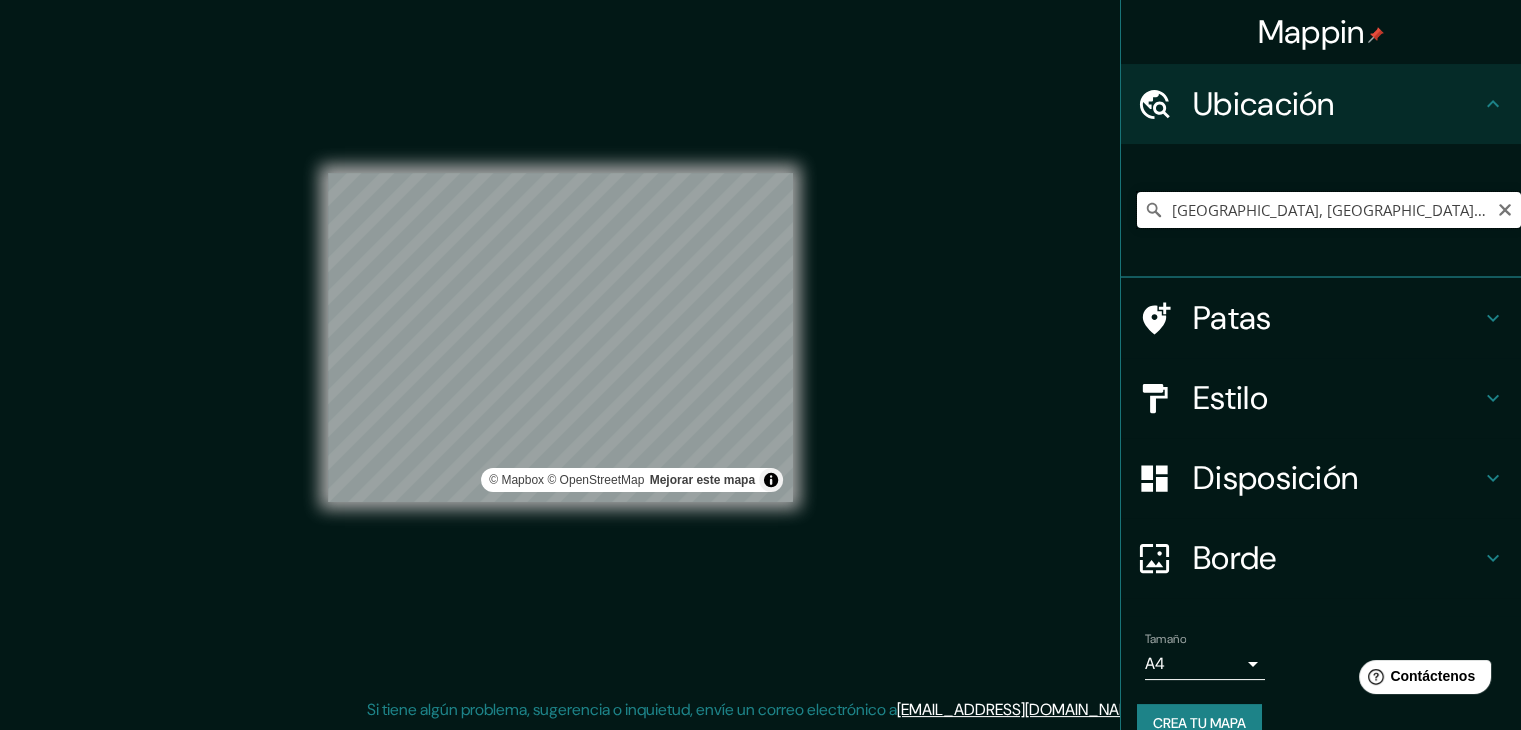 click on "[GEOGRAPHIC_DATA], [GEOGRAPHIC_DATA], [GEOGRAPHIC_DATA]" at bounding box center [1329, 210] 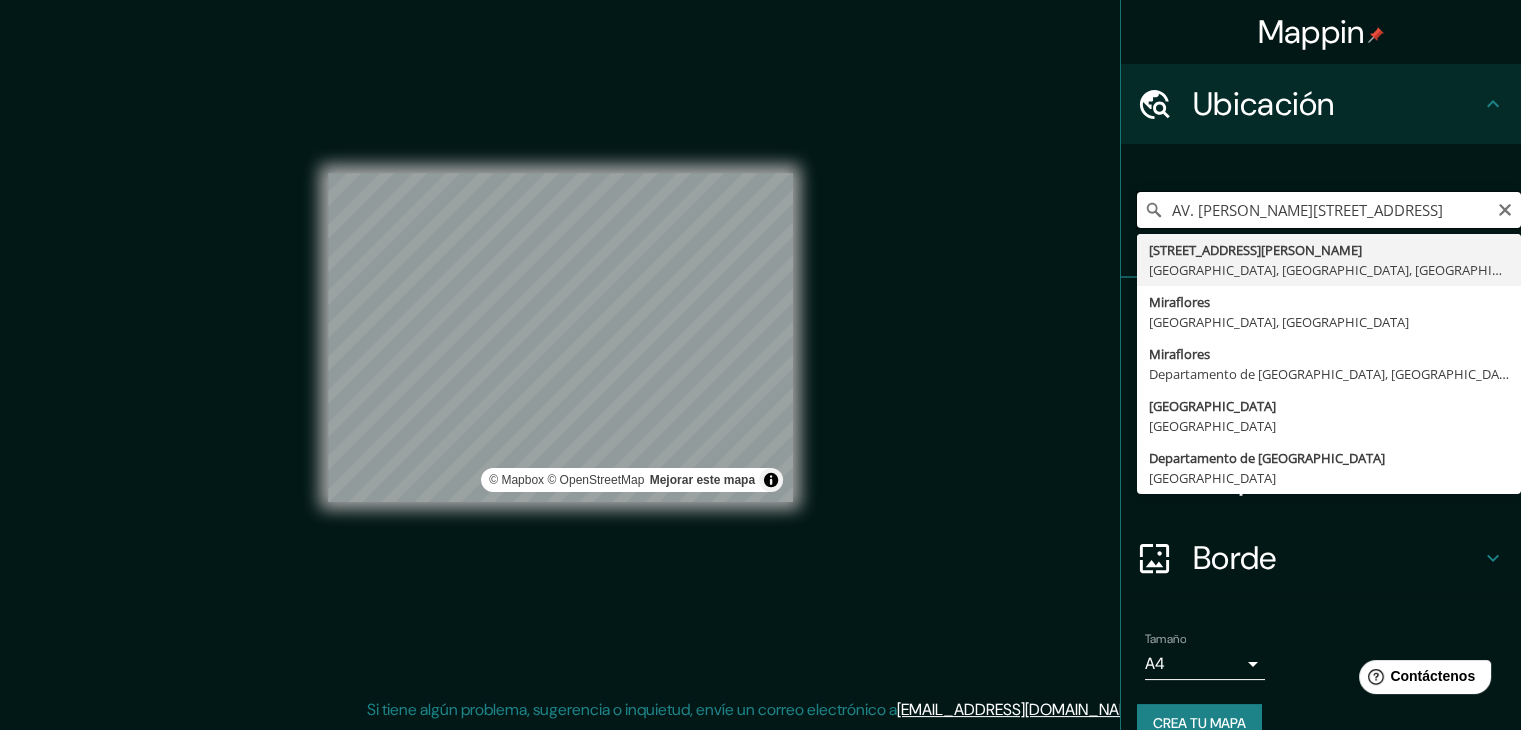 type on "[STREET_ADDRESS][PERSON_NAME]" 